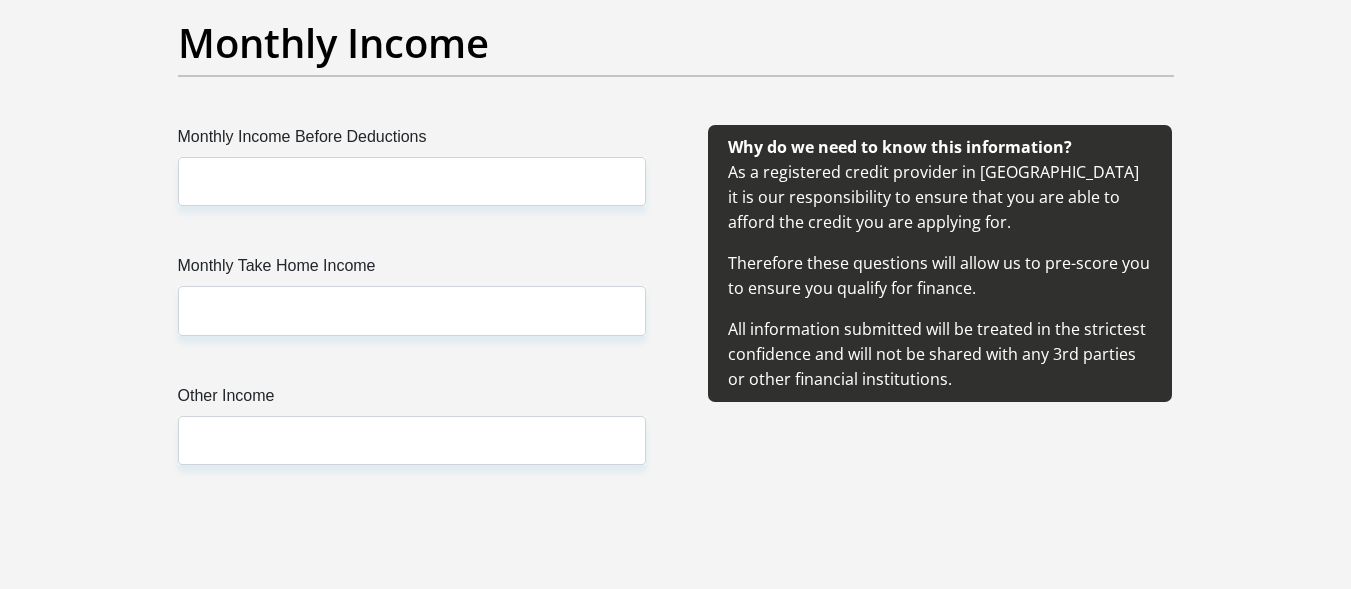 scroll, scrollTop: 2334, scrollLeft: 0, axis: vertical 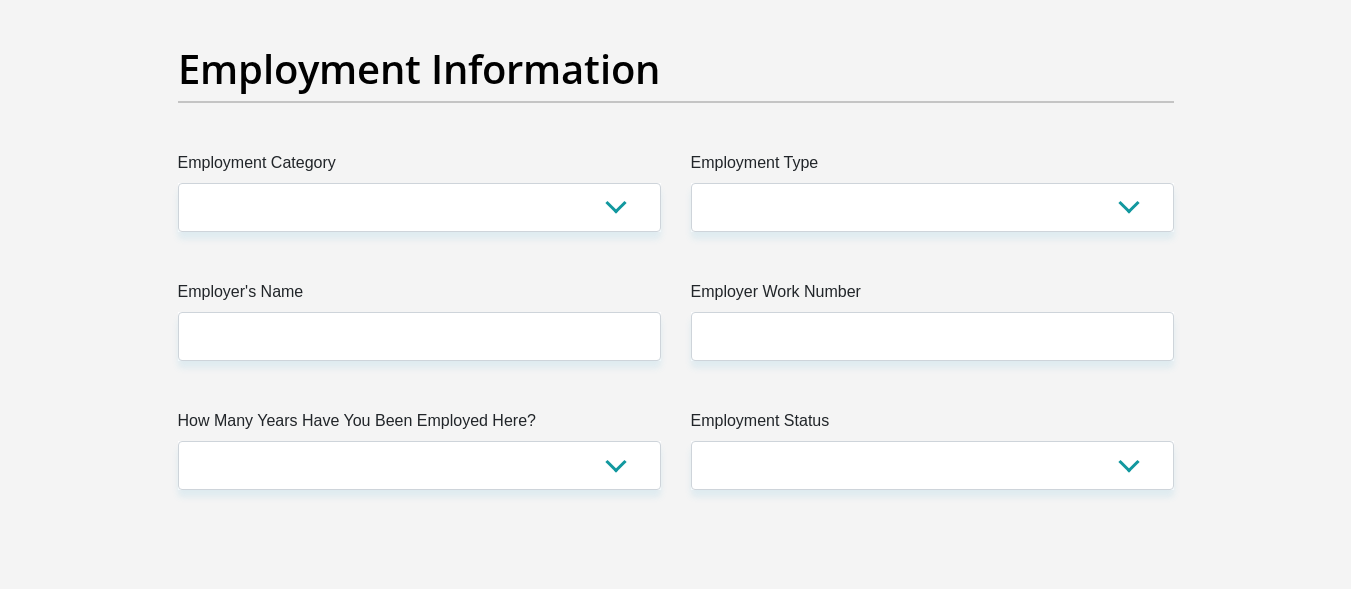 drag, startPoint x: 1353, startPoint y: 212, endPoint x: 1354, endPoint y: 304, distance: 92.00543 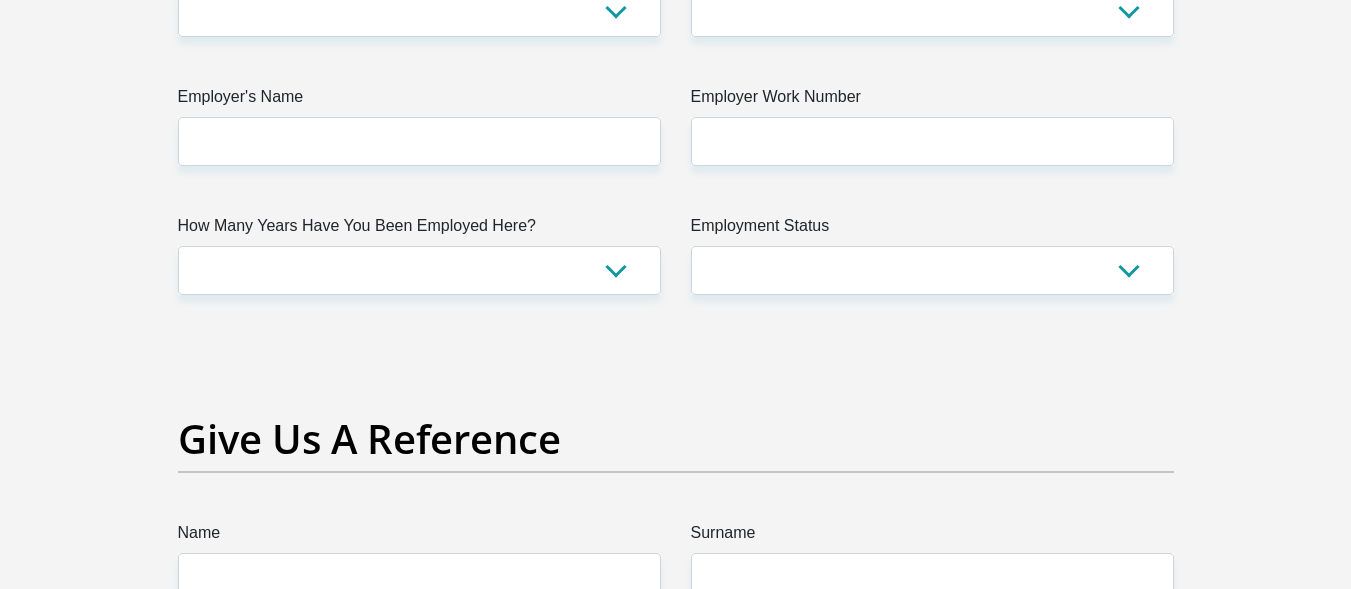 scroll, scrollTop: 3850, scrollLeft: 0, axis: vertical 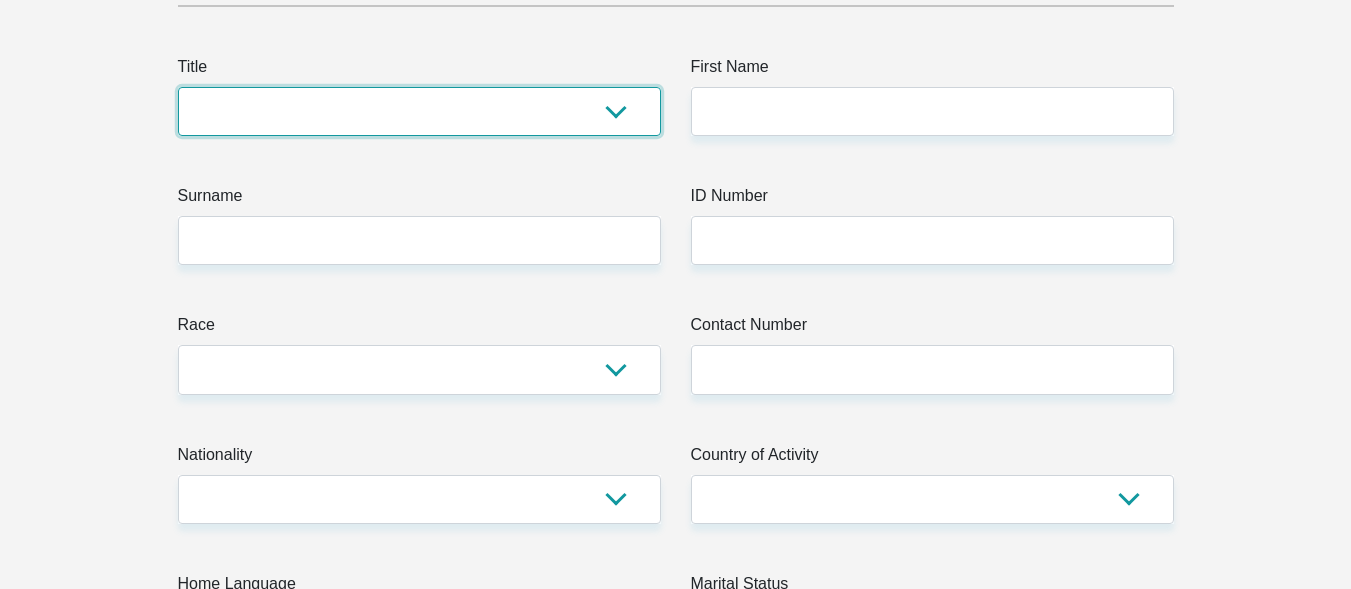 click on "Mr
Ms
Mrs
Dr
[PERSON_NAME]" at bounding box center (419, 111) 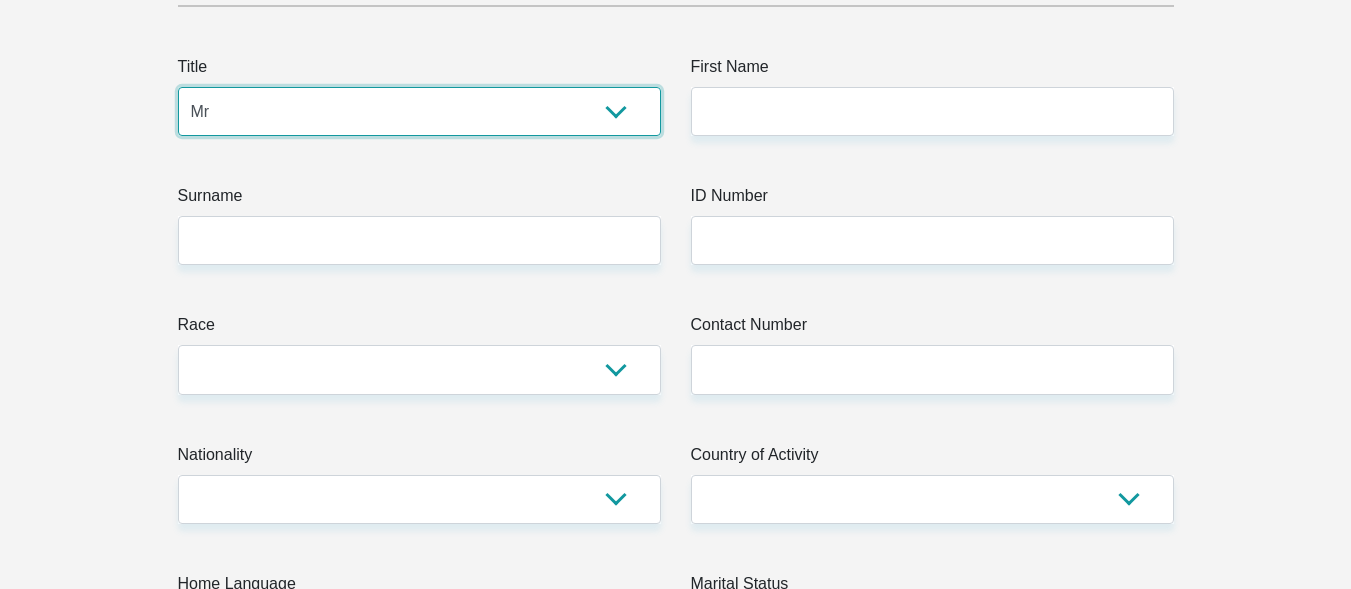 click on "Mr
Ms
Mrs
Dr
[PERSON_NAME]" at bounding box center (419, 111) 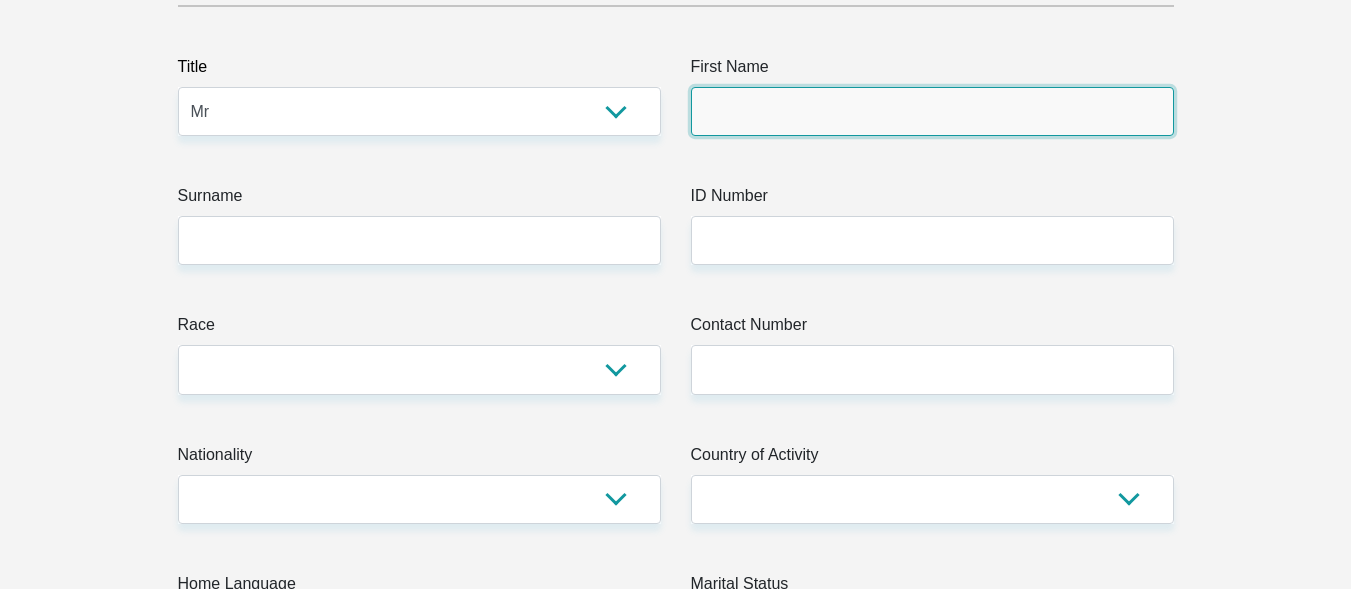 click on "First Name" at bounding box center (932, 111) 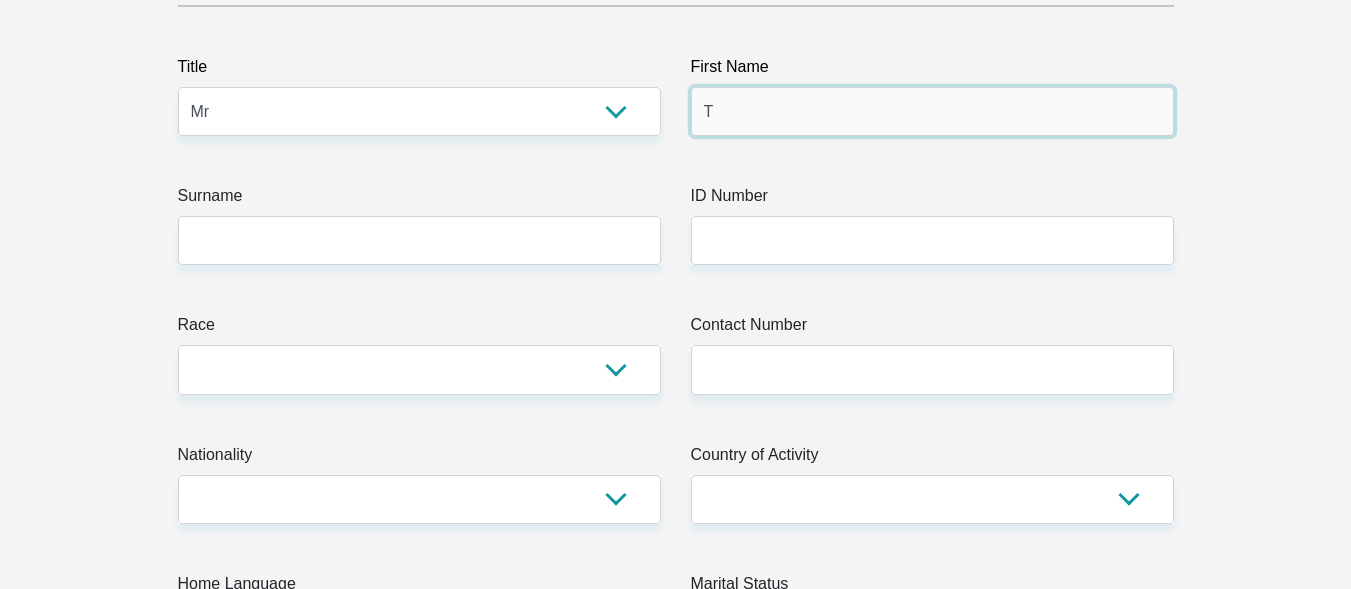 type on "Tebogo" 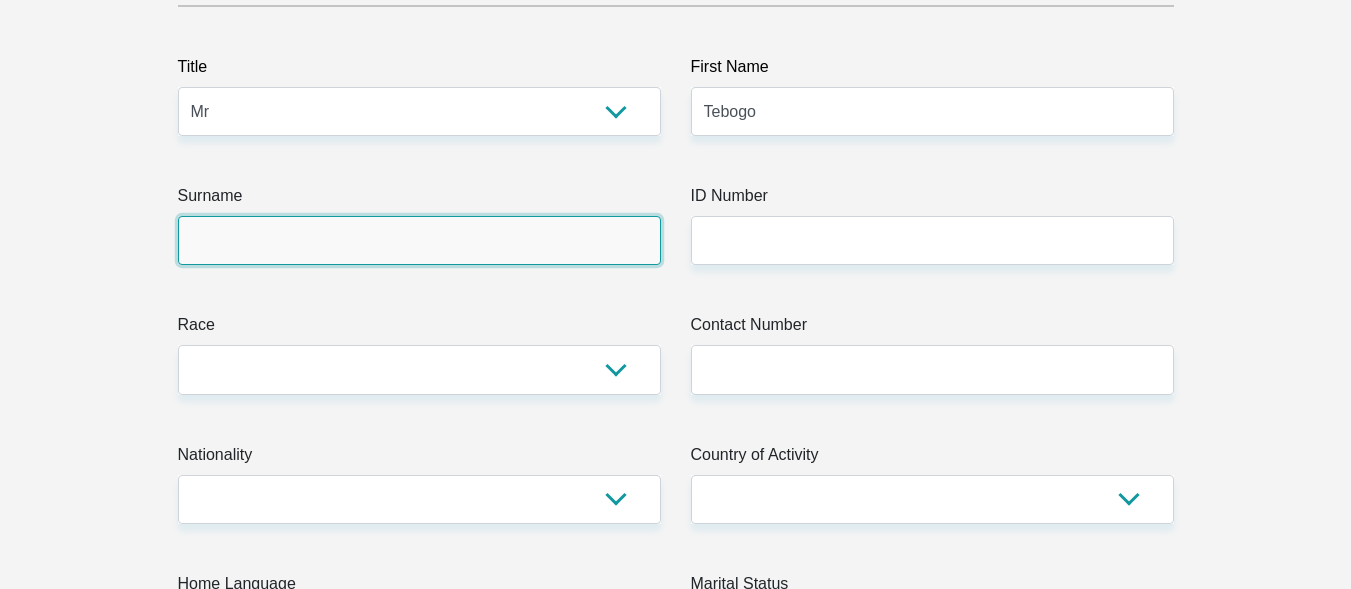 type on "Nyathe" 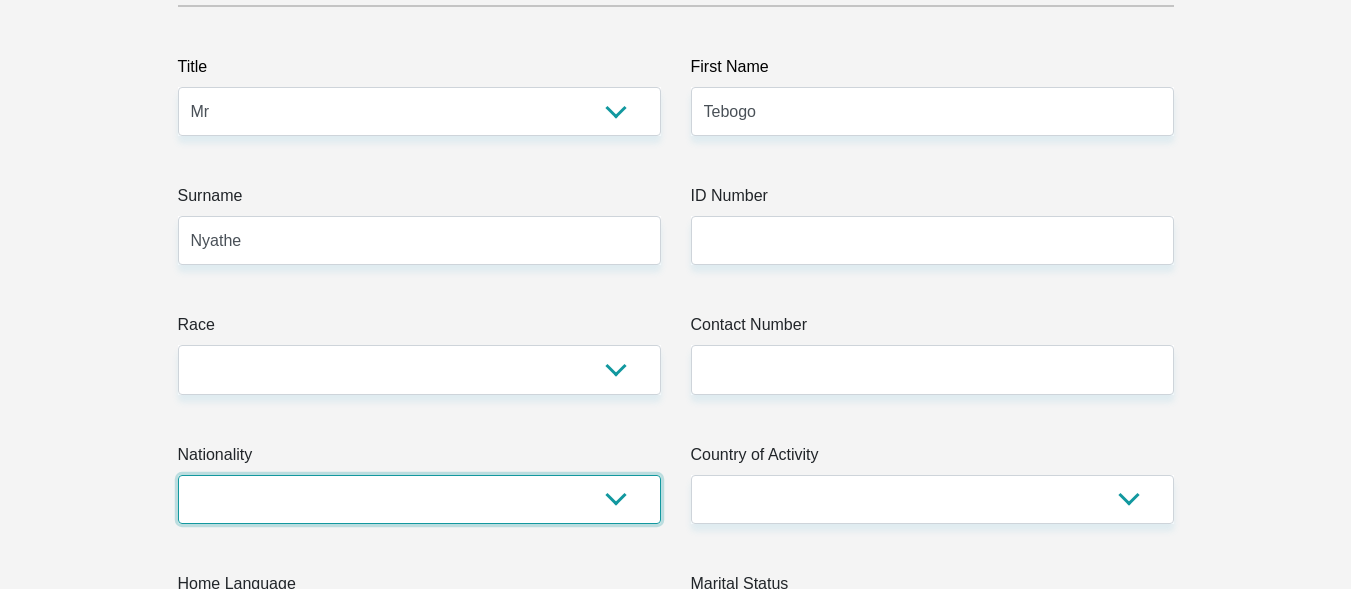 select on "ZAF" 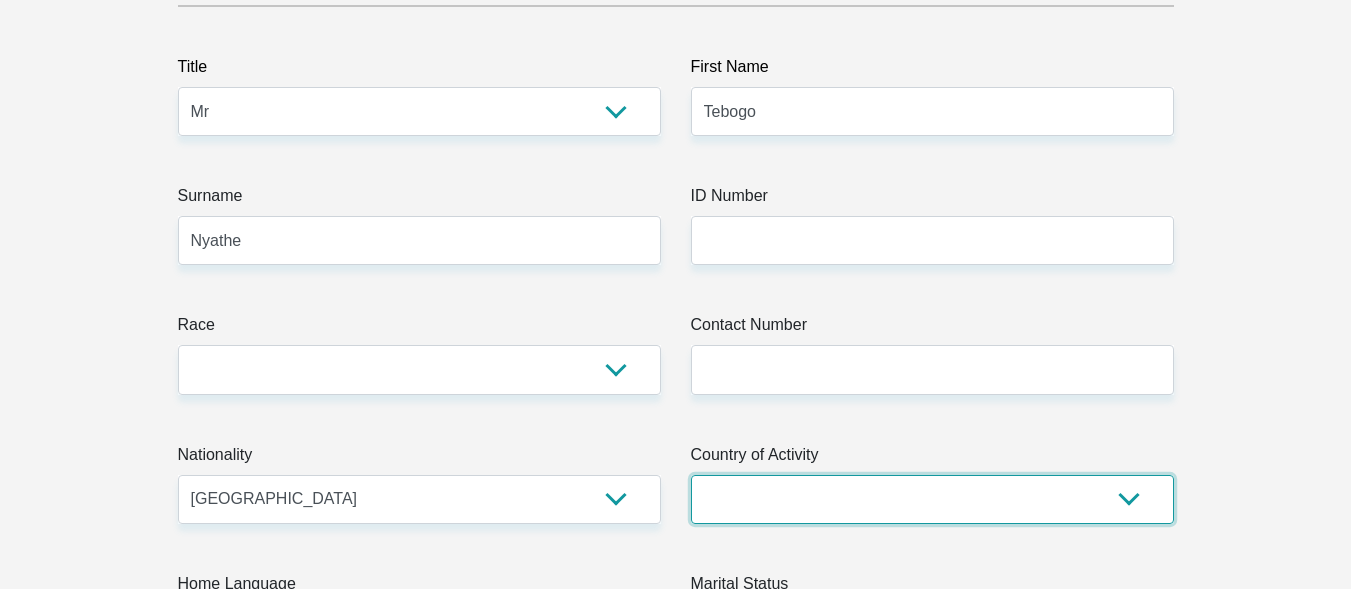 select on "ZAF" 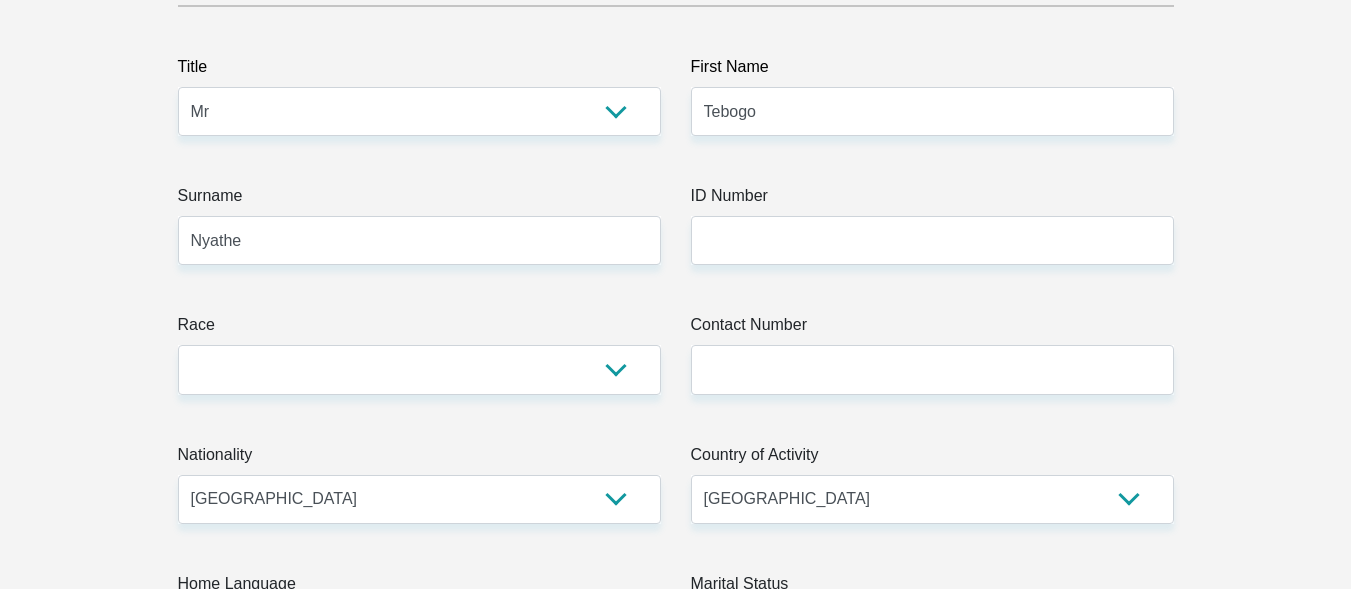 type on "[STREET_ADDRESS][PERSON_NAME]" 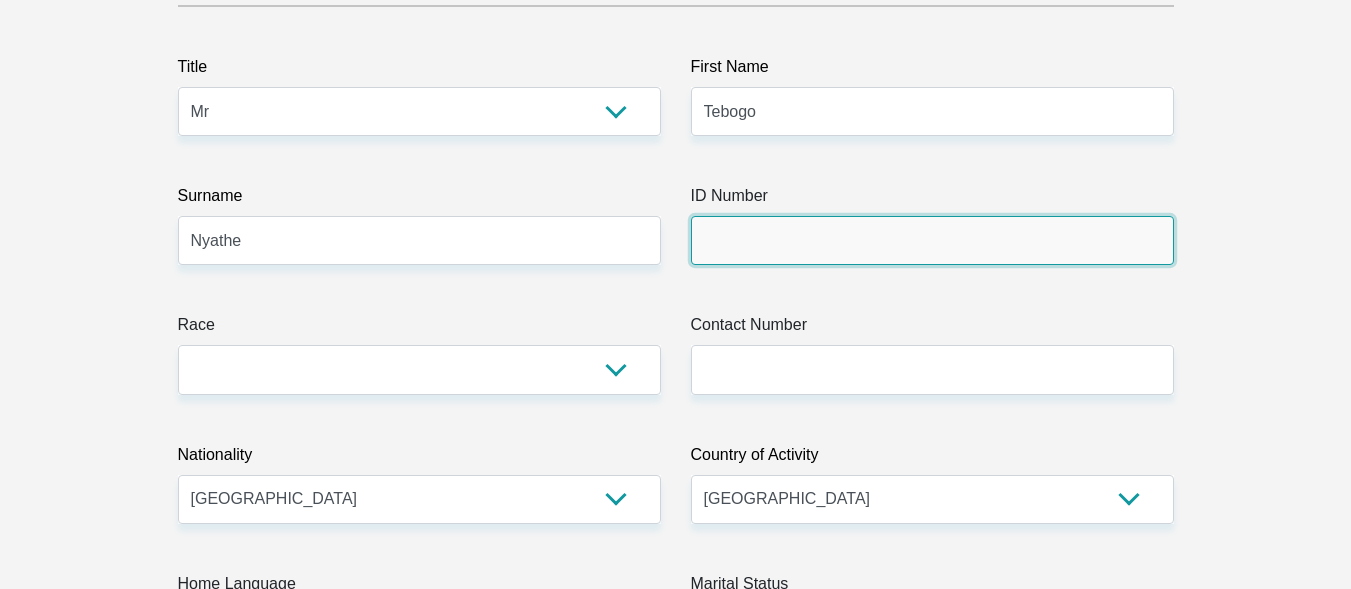 click on "ID Number" at bounding box center (932, 240) 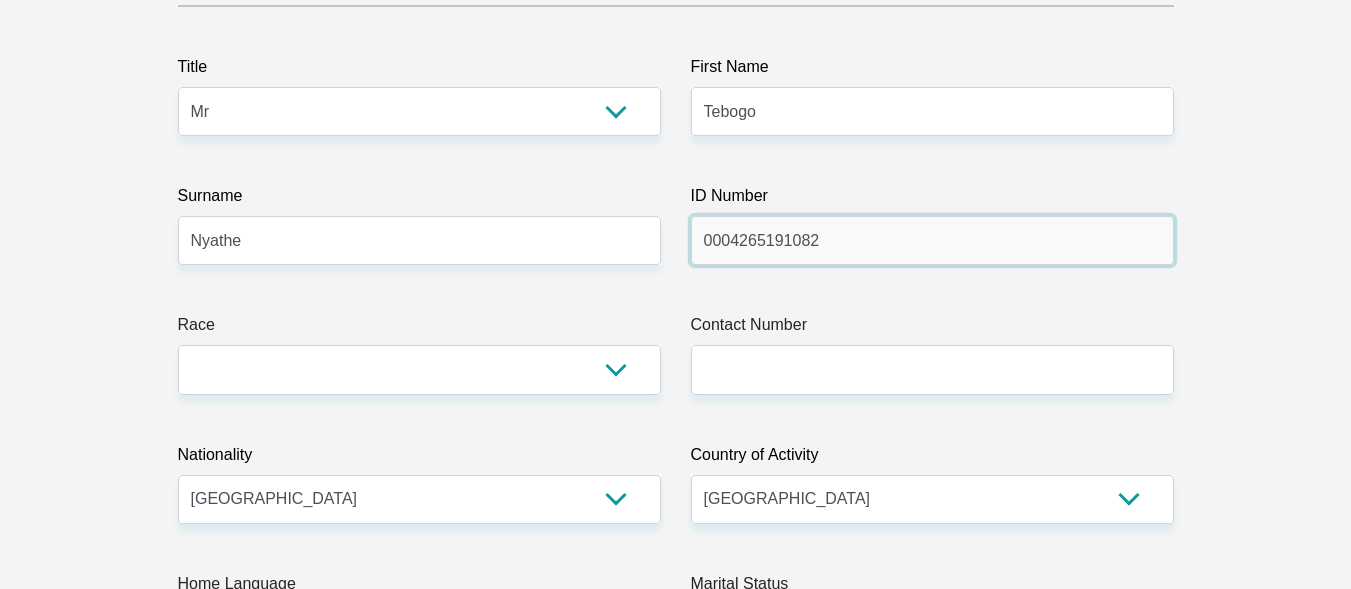type on "0004265191082" 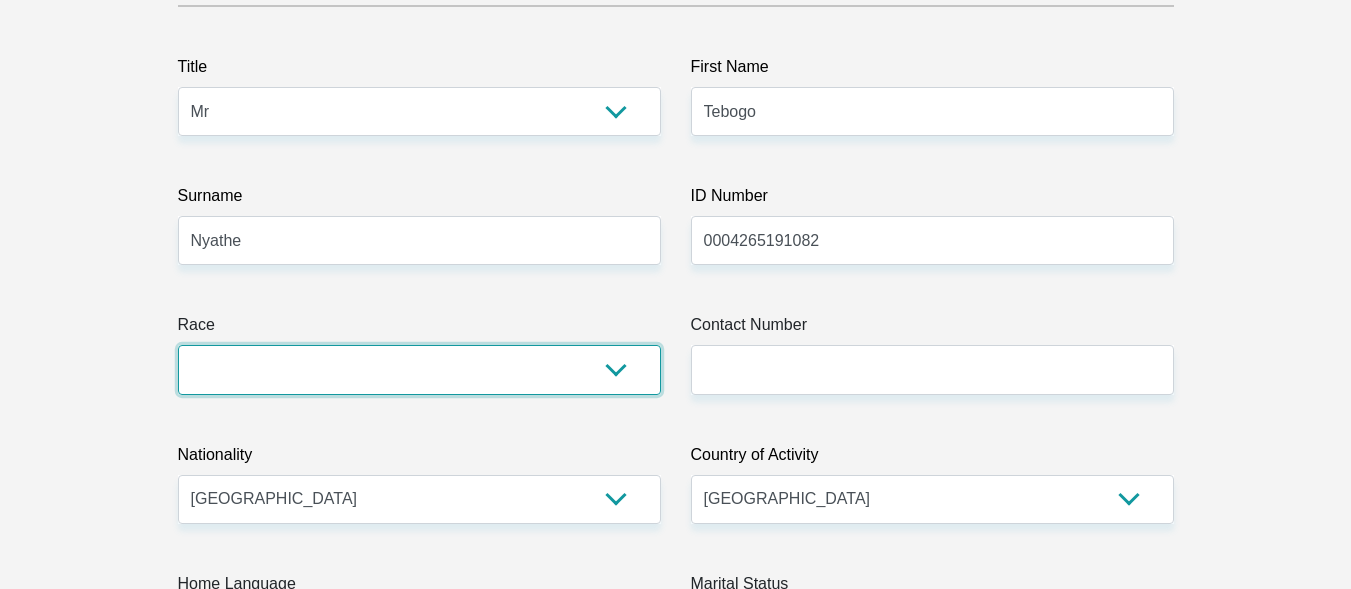 click on "Black
Coloured
Indian
White
Other" at bounding box center [419, 369] 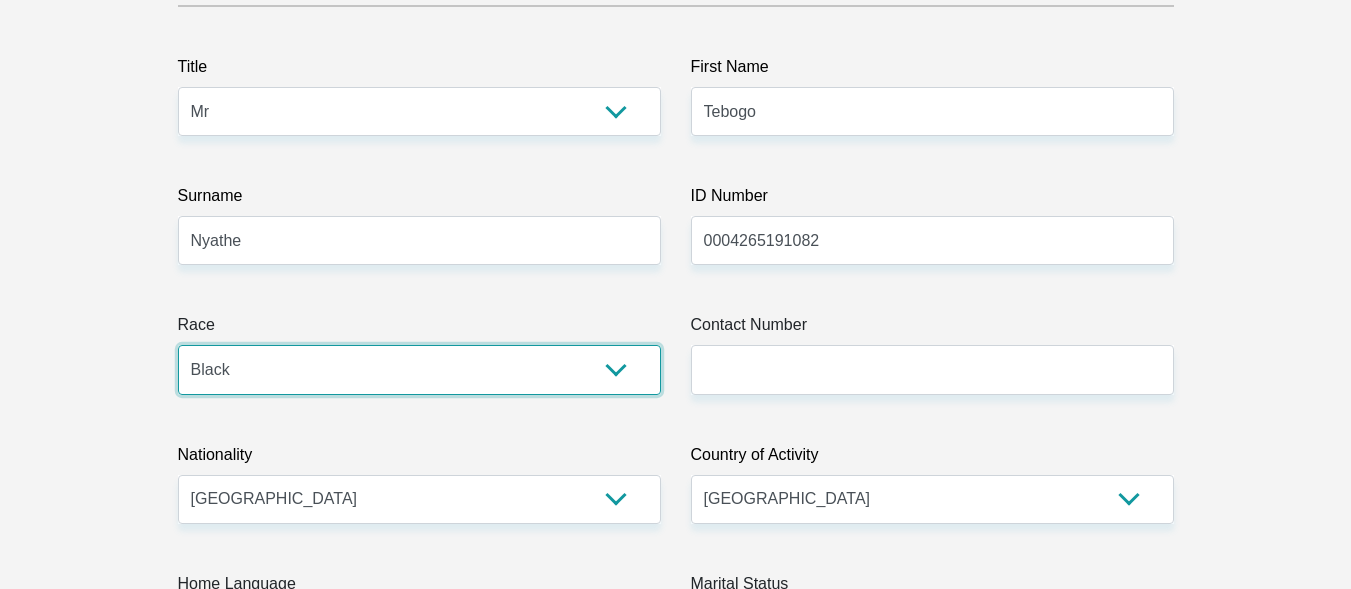 click on "Black
Coloured
Indian
White
Other" at bounding box center [419, 369] 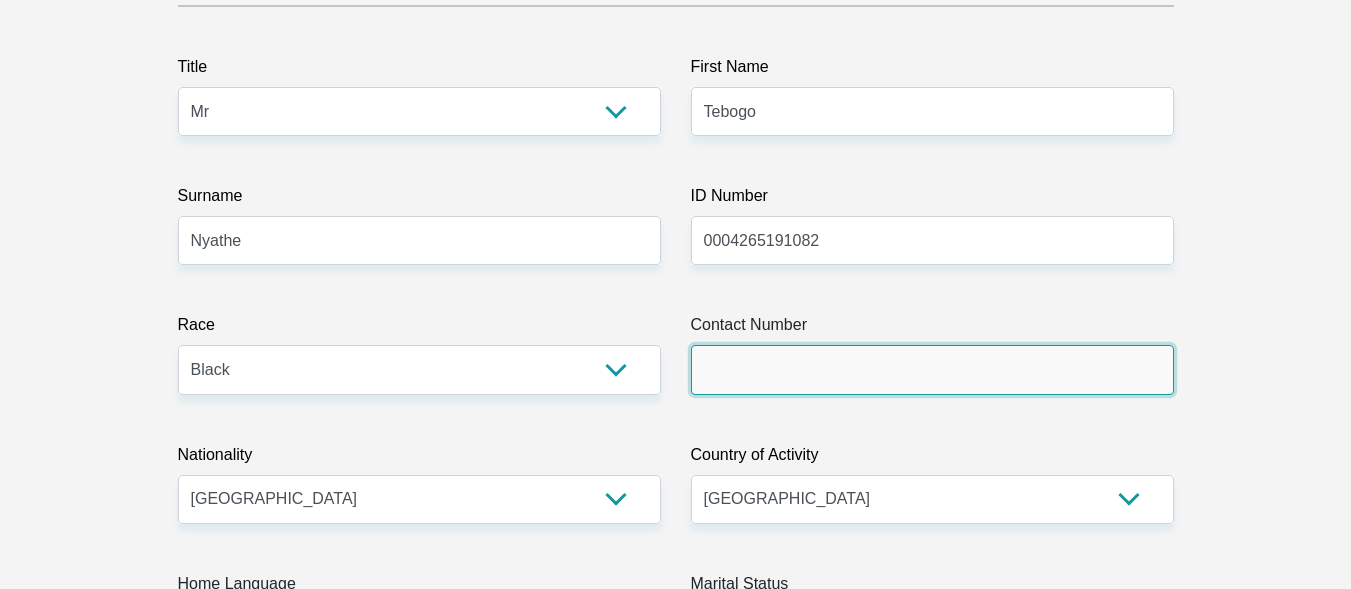 click on "Contact Number" at bounding box center (932, 369) 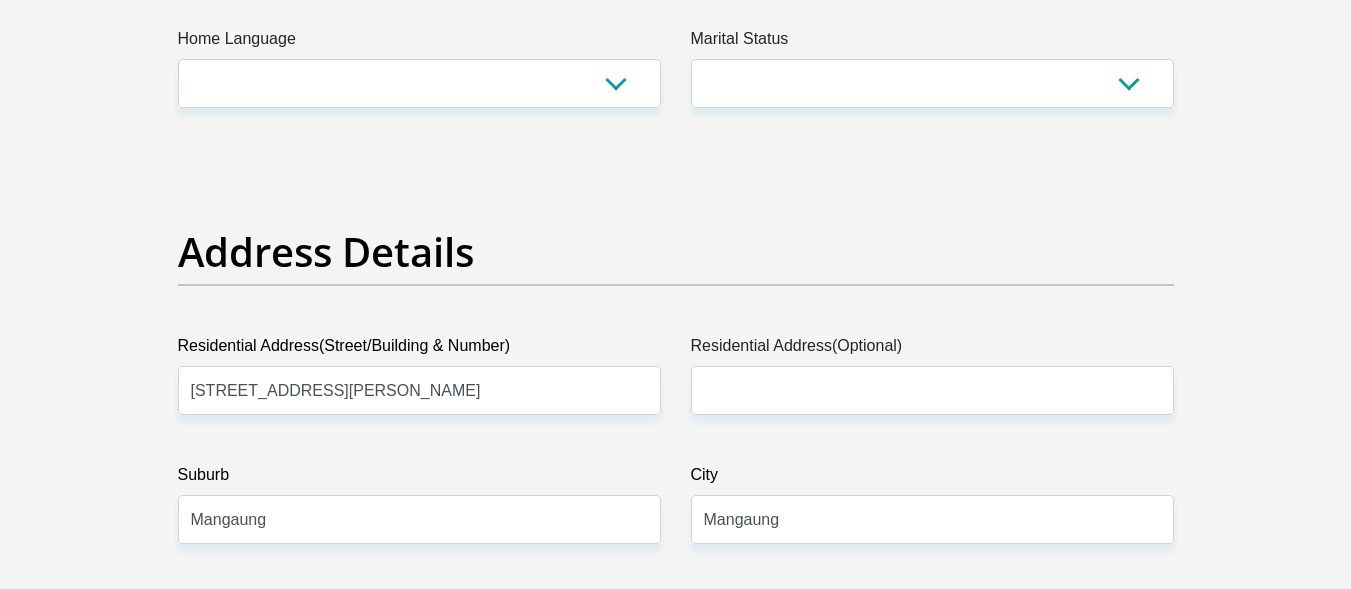 scroll, scrollTop: 817, scrollLeft: 0, axis: vertical 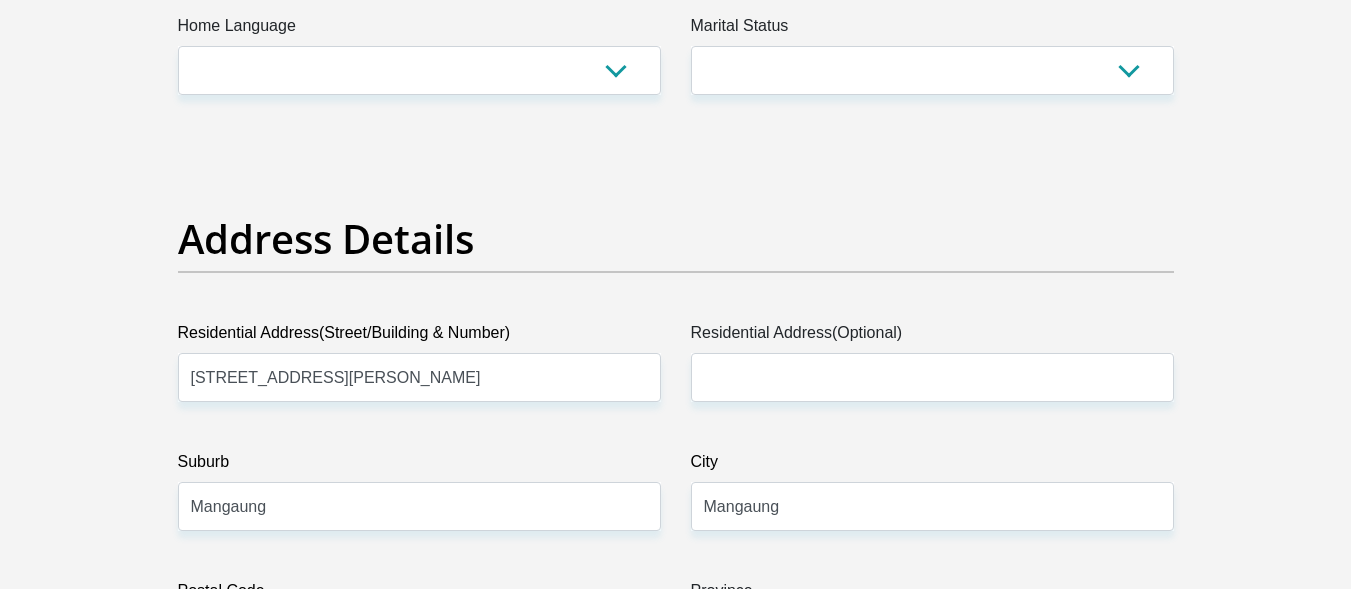 type on "0814893450" 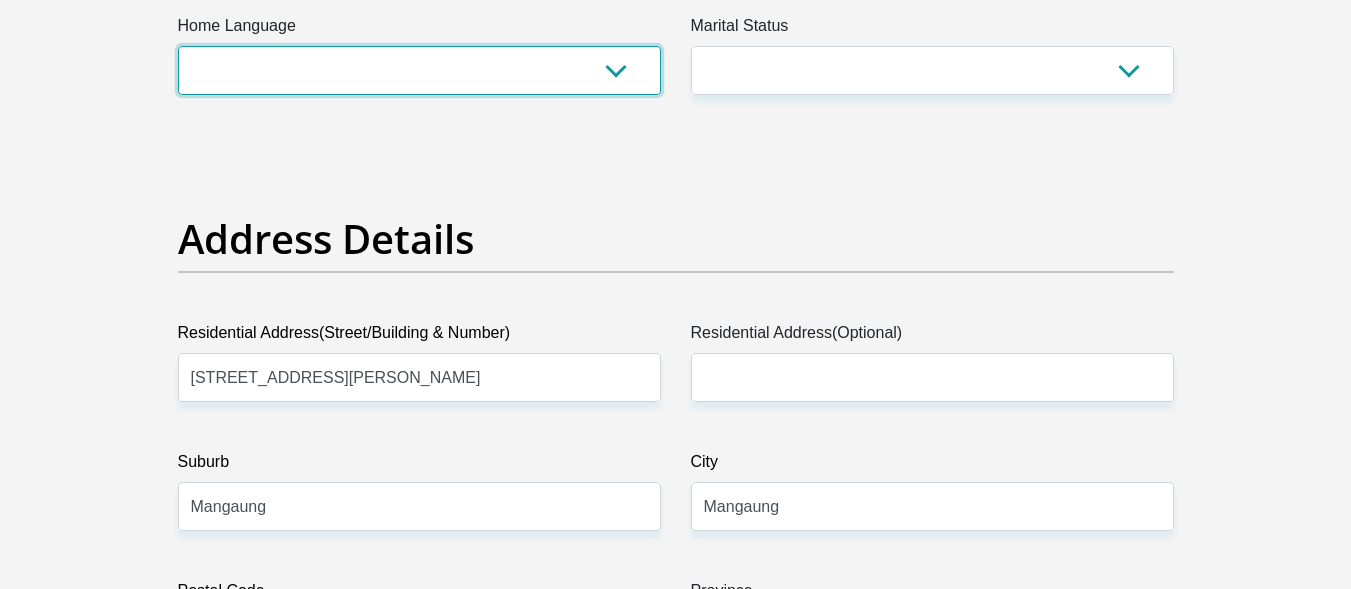 click on "Afrikaans
English
Sepedi
South Ndebele
Southern Sotho
Swati
Tsonga
Tswana
Venda
Xhosa
Zulu
Other" at bounding box center (419, 70) 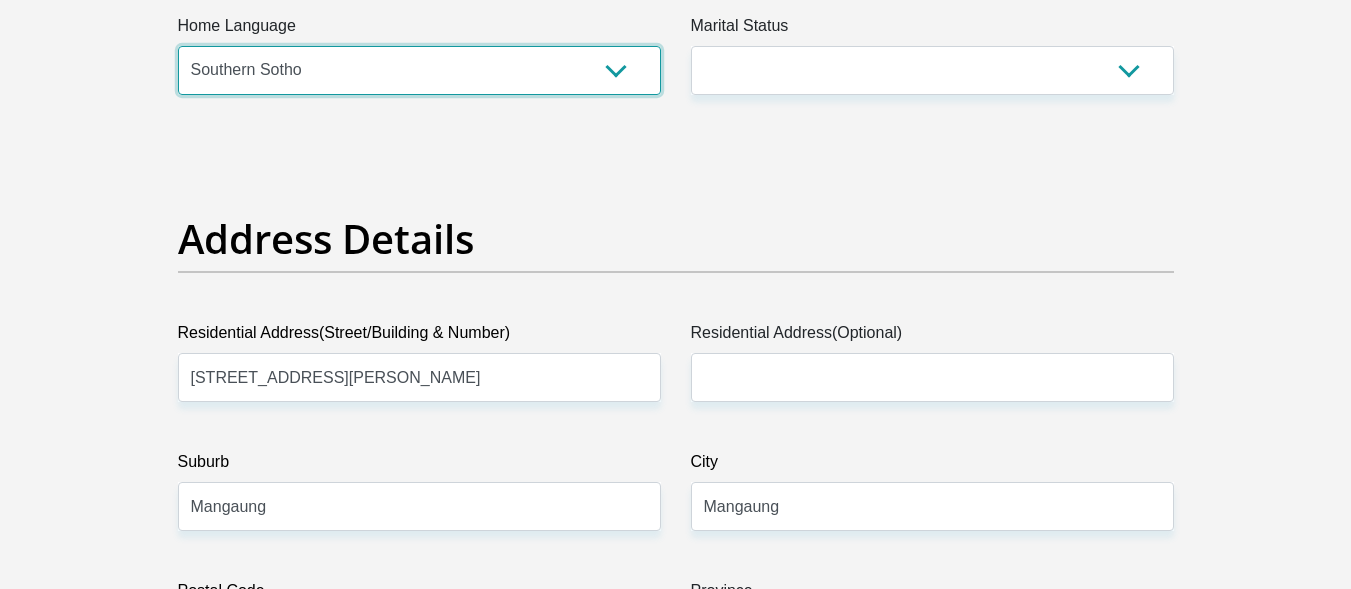 click on "Afrikaans
English
Sepedi
South Ndebele
Southern Sotho
Swati
Tsonga
Tswana
Venda
Xhosa
Zulu
Other" at bounding box center [419, 70] 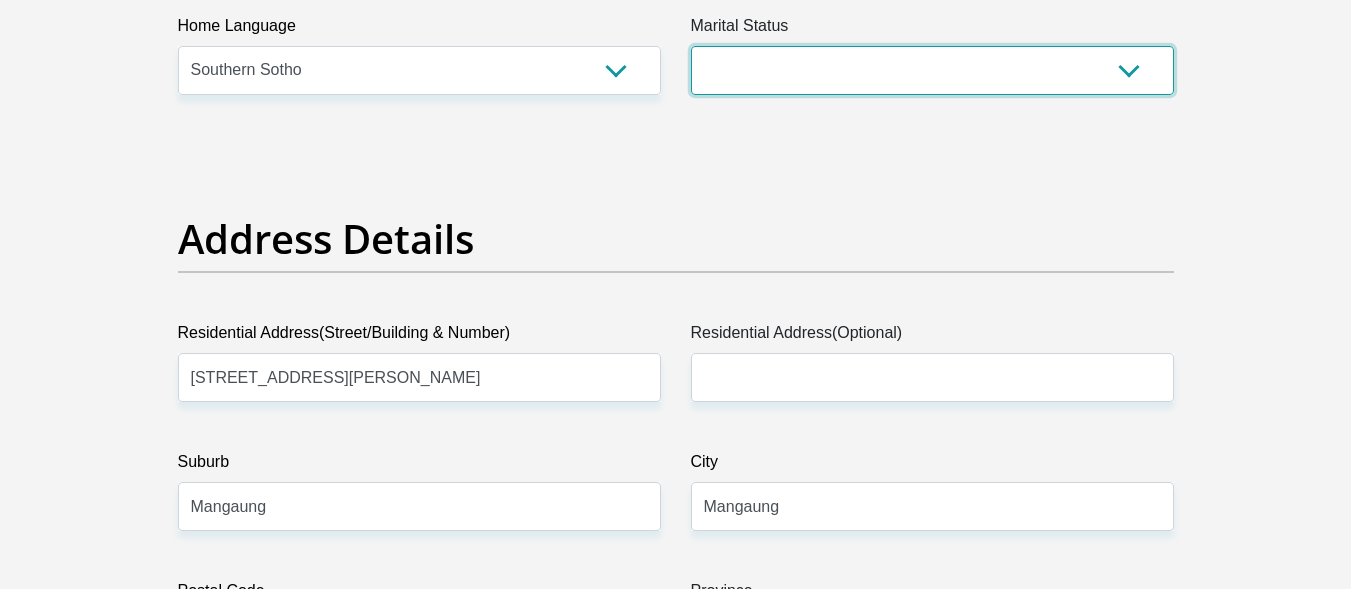 click on "Married ANC
Single
Divorced
Widowed
Married COP or Customary Law" at bounding box center [932, 70] 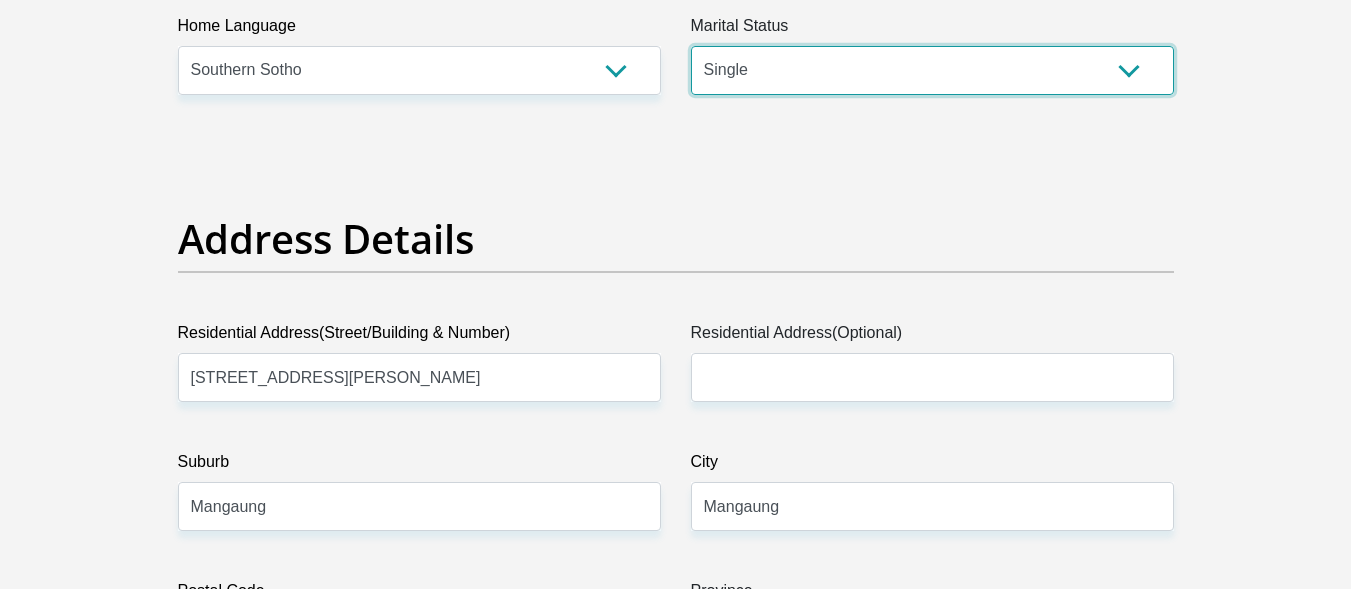 click on "Married ANC
Single
Divorced
Widowed
Married COP or Customary Law" at bounding box center [932, 70] 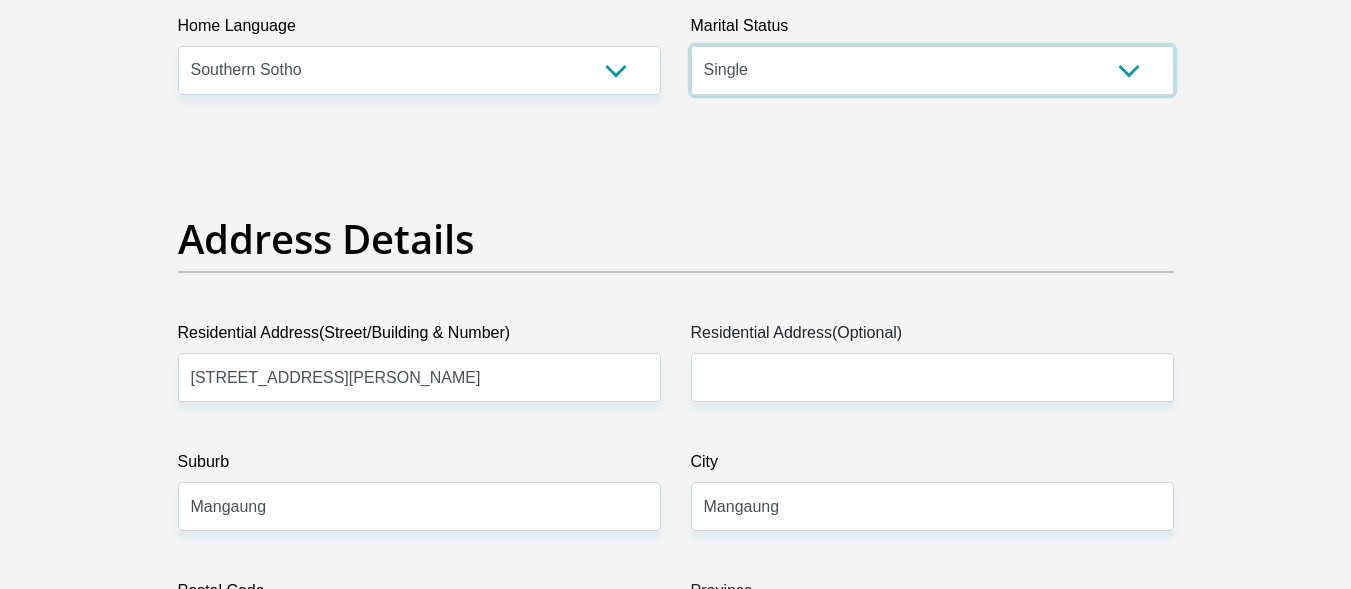 click on "Married ANC
Single
Divorced
Widowed
Married COP or Customary Law" at bounding box center (932, 70) 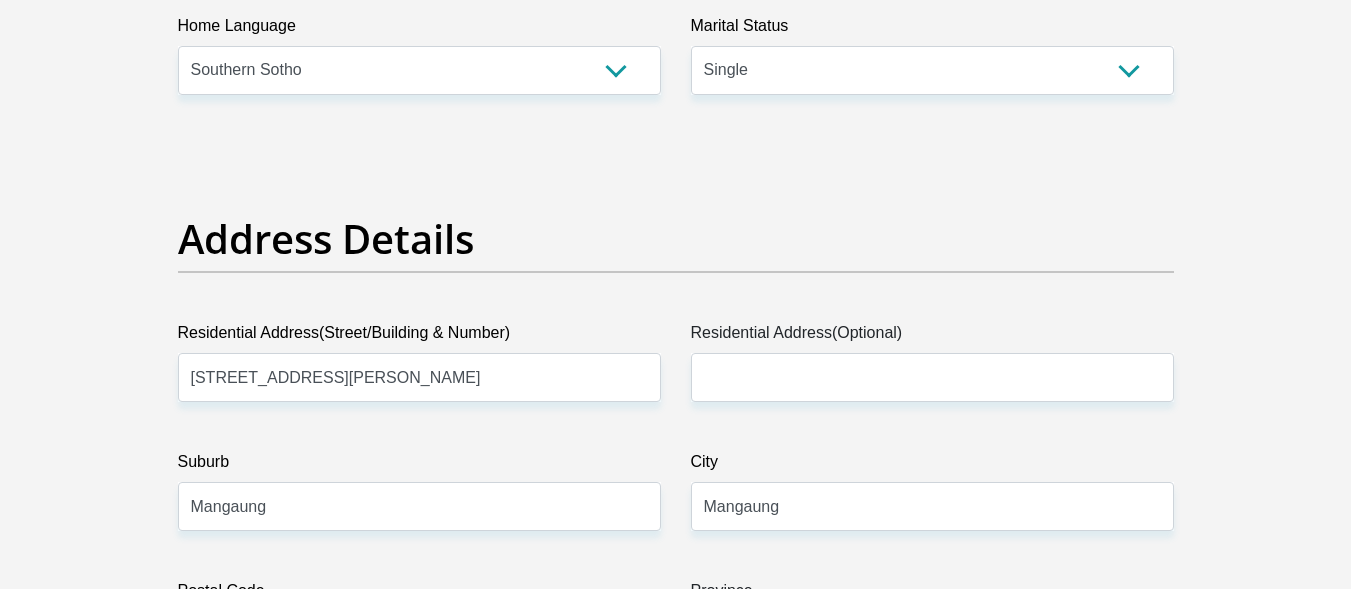 click on "Personal Details
Title
Mr
Ms
Mrs
Dr
[PERSON_NAME]
First Name
Tebogo
Surname
[PERSON_NAME]
ID Number
0004265191082
Please input valid ID number
Race
Black
Coloured
Indian
White
Other
Contact Number
0814893450
Please input valid contact number
Nationality" at bounding box center (676, 2756) 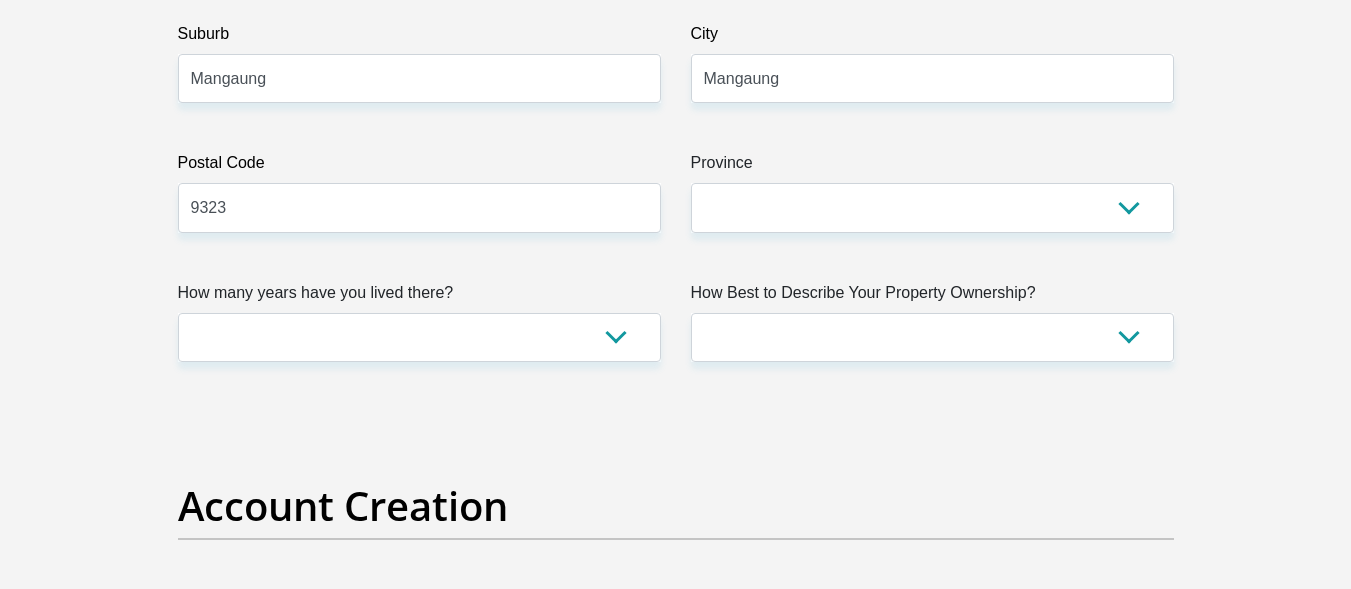 scroll, scrollTop: 1258, scrollLeft: 0, axis: vertical 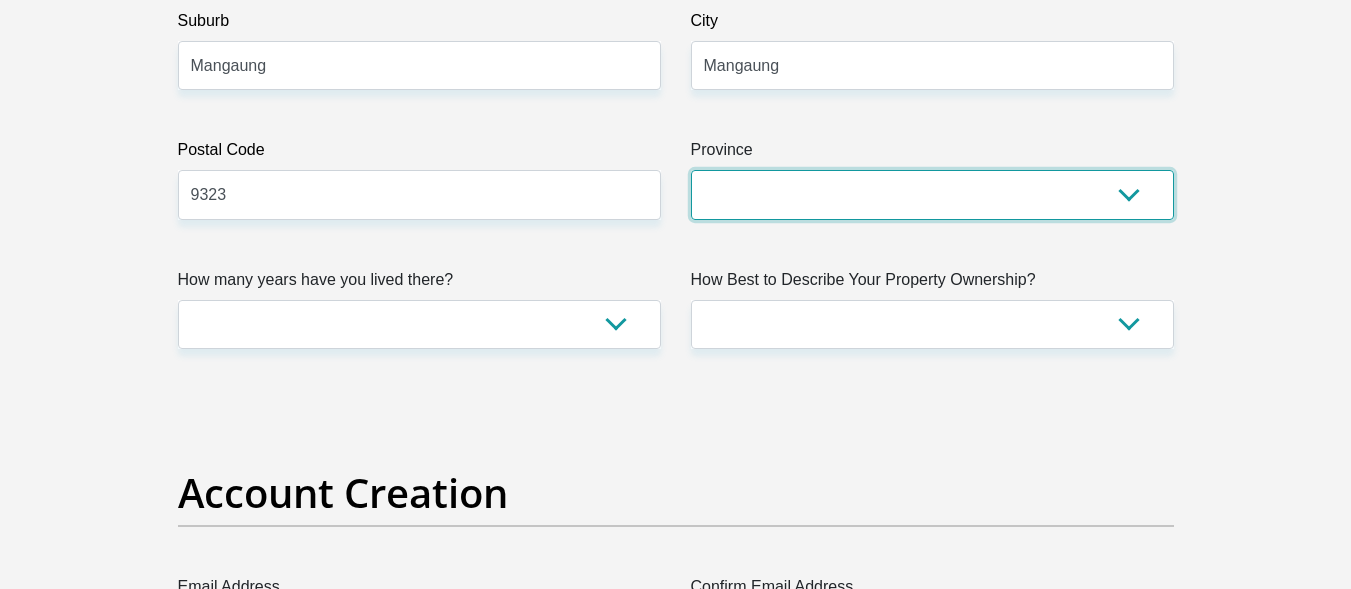 click on "Eastern Cape
Free State
[GEOGRAPHIC_DATA]
[GEOGRAPHIC_DATA][DATE]
[GEOGRAPHIC_DATA]
[GEOGRAPHIC_DATA]
[GEOGRAPHIC_DATA]
[GEOGRAPHIC_DATA]" at bounding box center (932, 194) 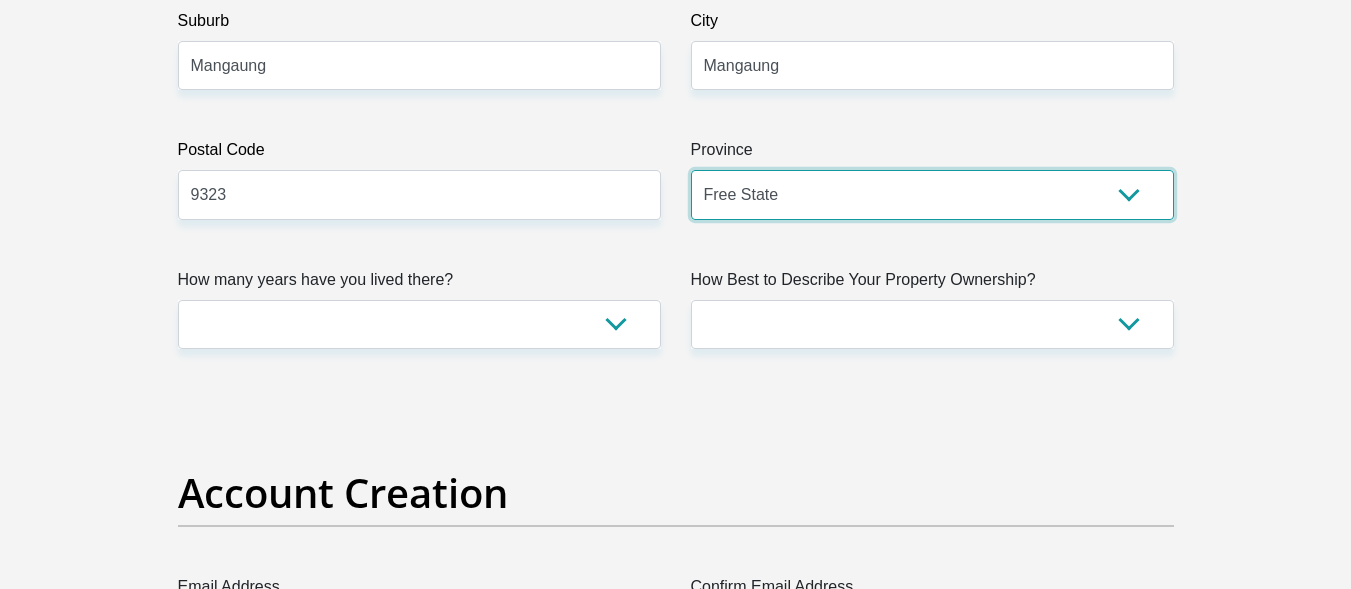 click on "Eastern Cape
Free State
[GEOGRAPHIC_DATA]
[GEOGRAPHIC_DATA][DATE]
[GEOGRAPHIC_DATA]
[GEOGRAPHIC_DATA]
[GEOGRAPHIC_DATA]
[GEOGRAPHIC_DATA]" at bounding box center (932, 194) 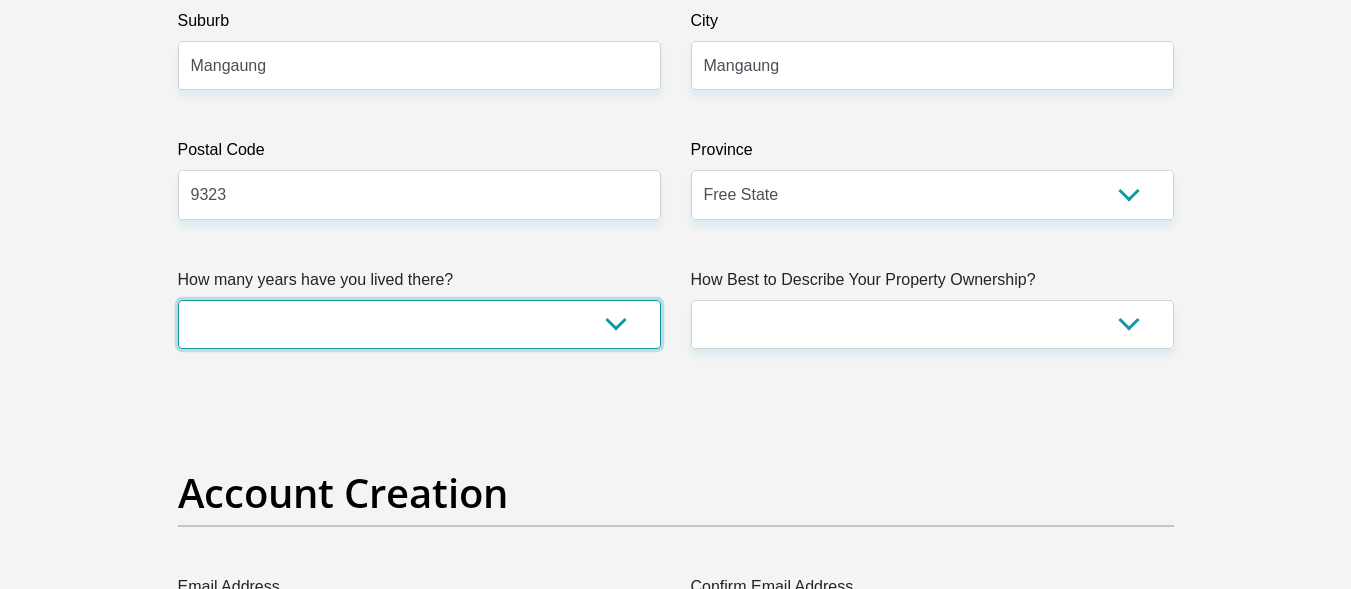 click on "less than 1 year
1-3 years
3-5 years
5+ years" at bounding box center [419, 324] 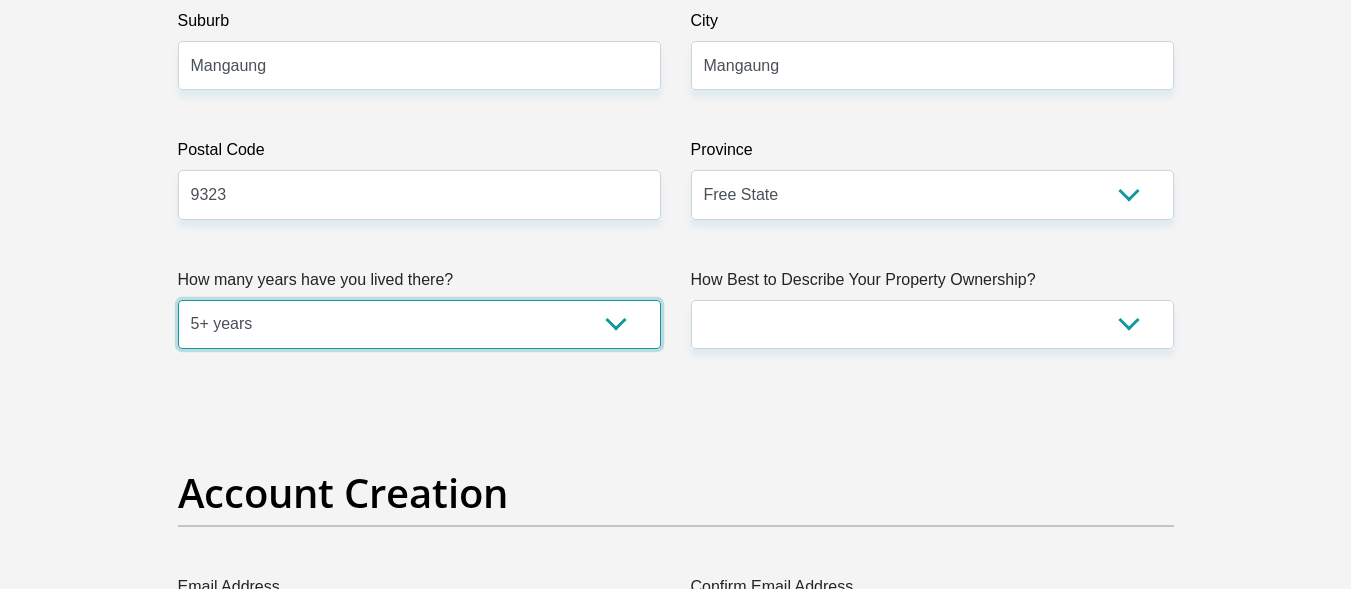 click on "less than 1 year
1-3 years
3-5 years
5+ years" at bounding box center [419, 324] 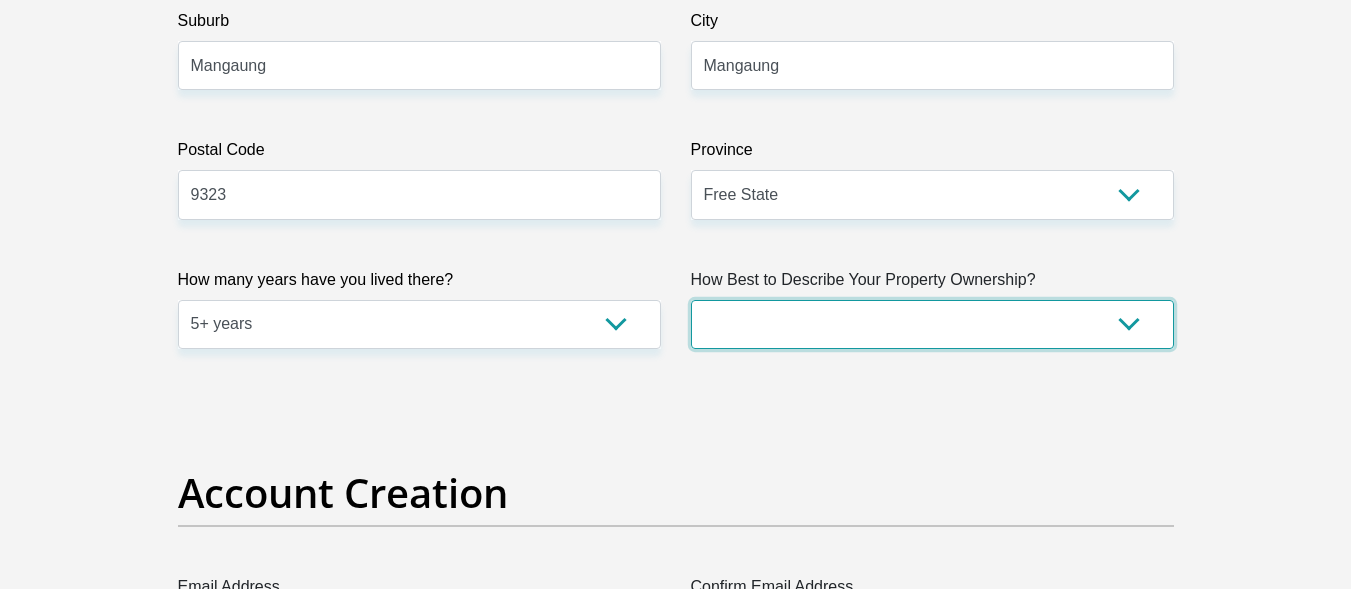 click on "Owned
Rented
Family Owned
Company Dwelling" at bounding box center [932, 324] 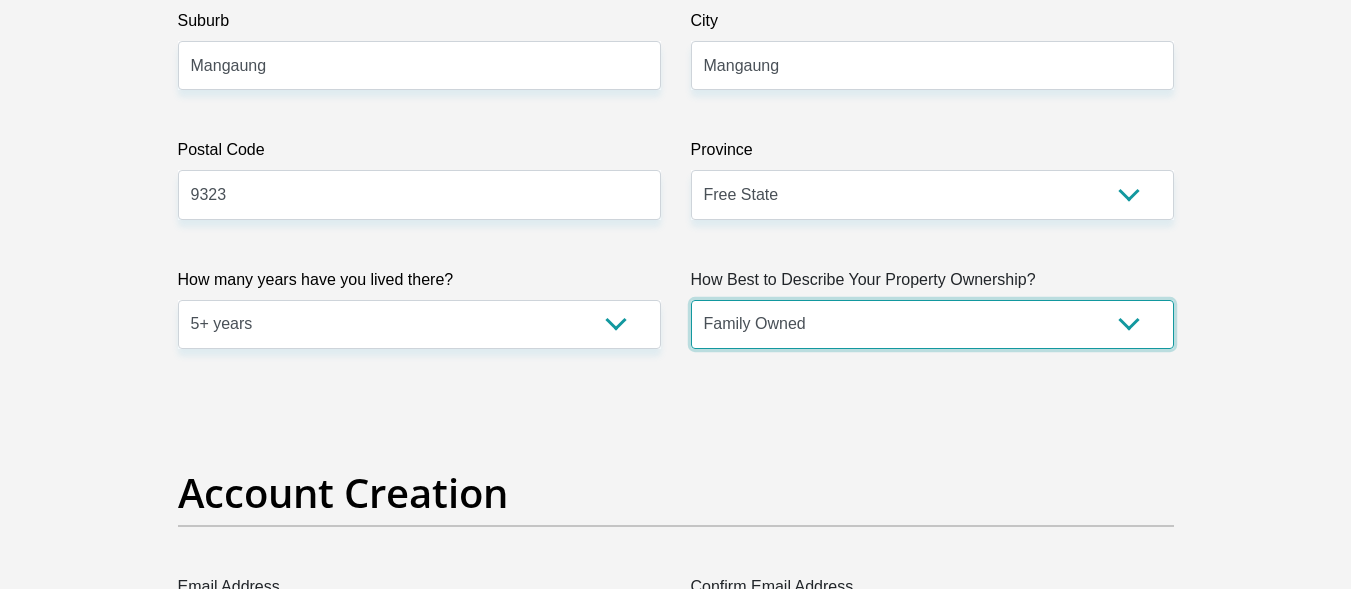 click on "Owned
Rented
Family Owned
Company Dwelling" at bounding box center (932, 324) 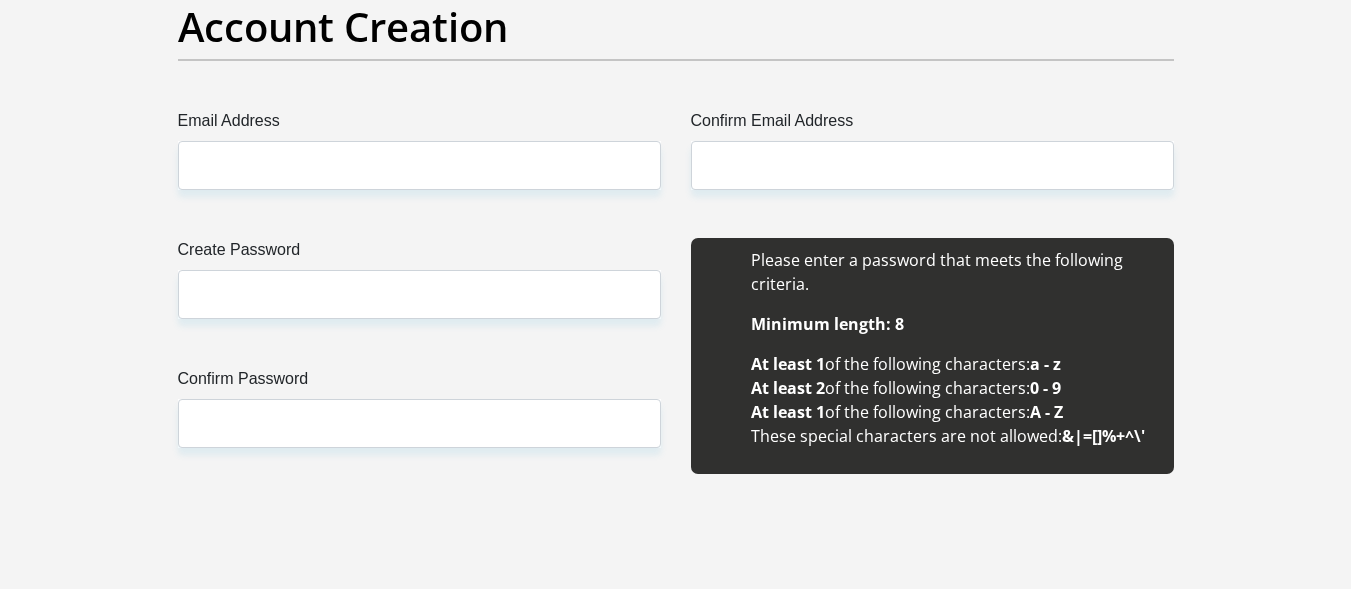 scroll, scrollTop: 1711, scrollLeft: 0, axis: vertical 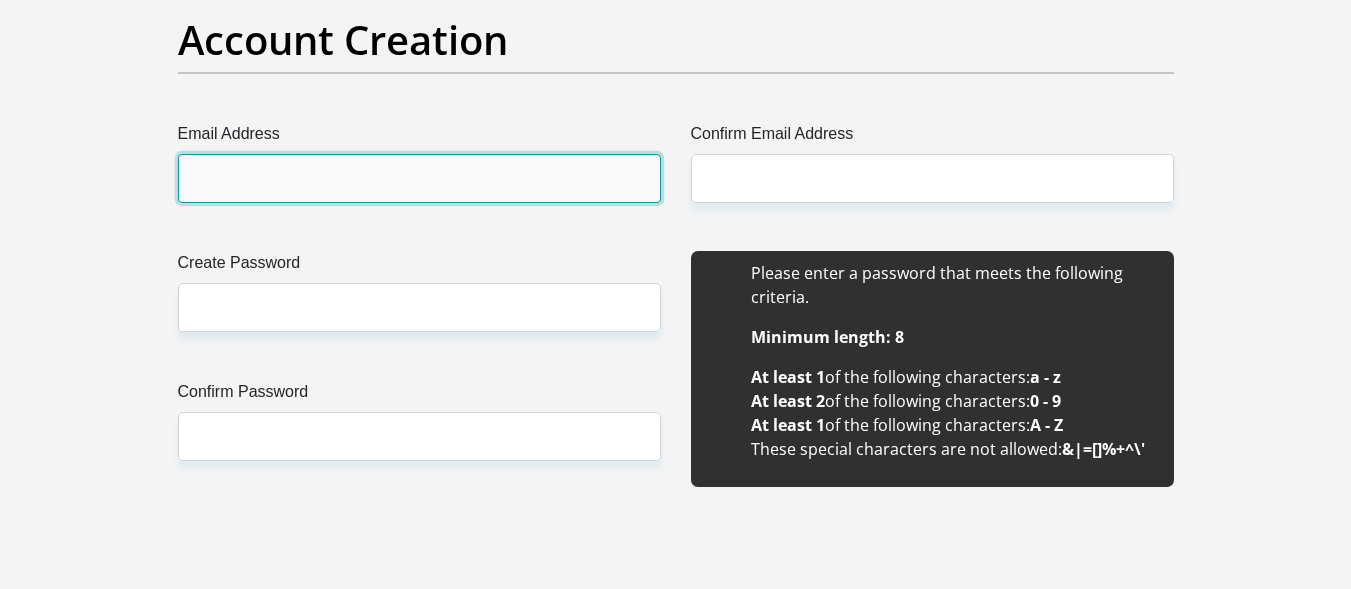 click on "Email Address" at bounding box center (419, 178) 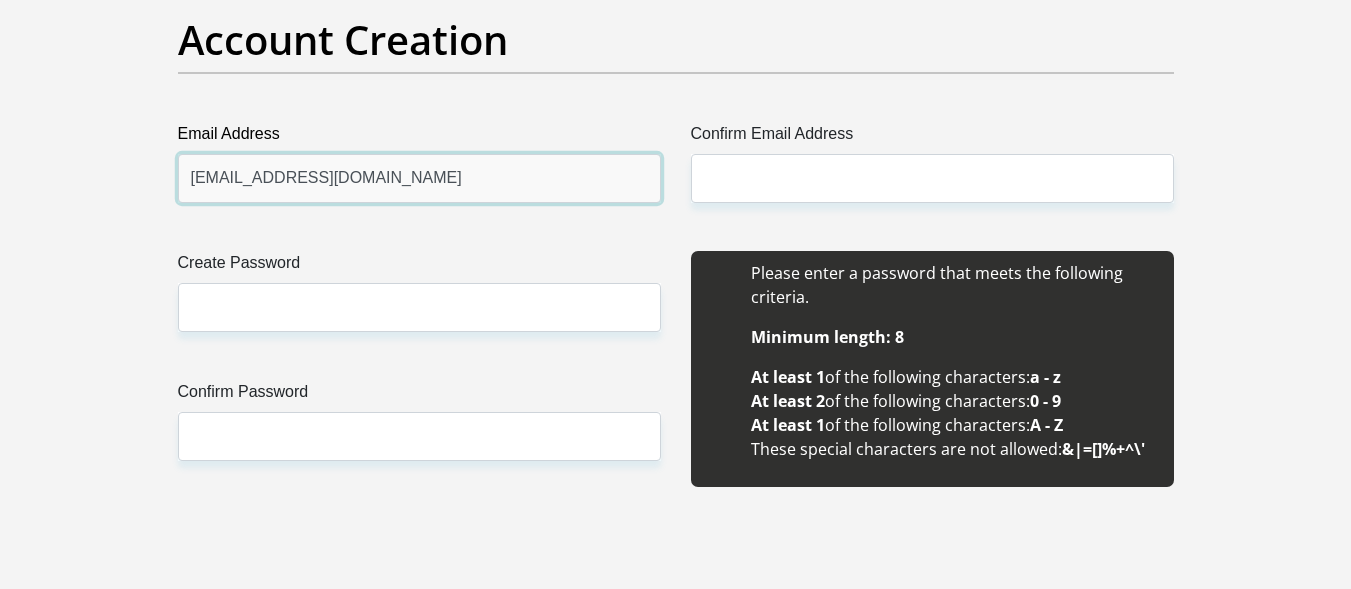 type on "[EMAIL_ADDRESS][DOMAIN_NAME]" 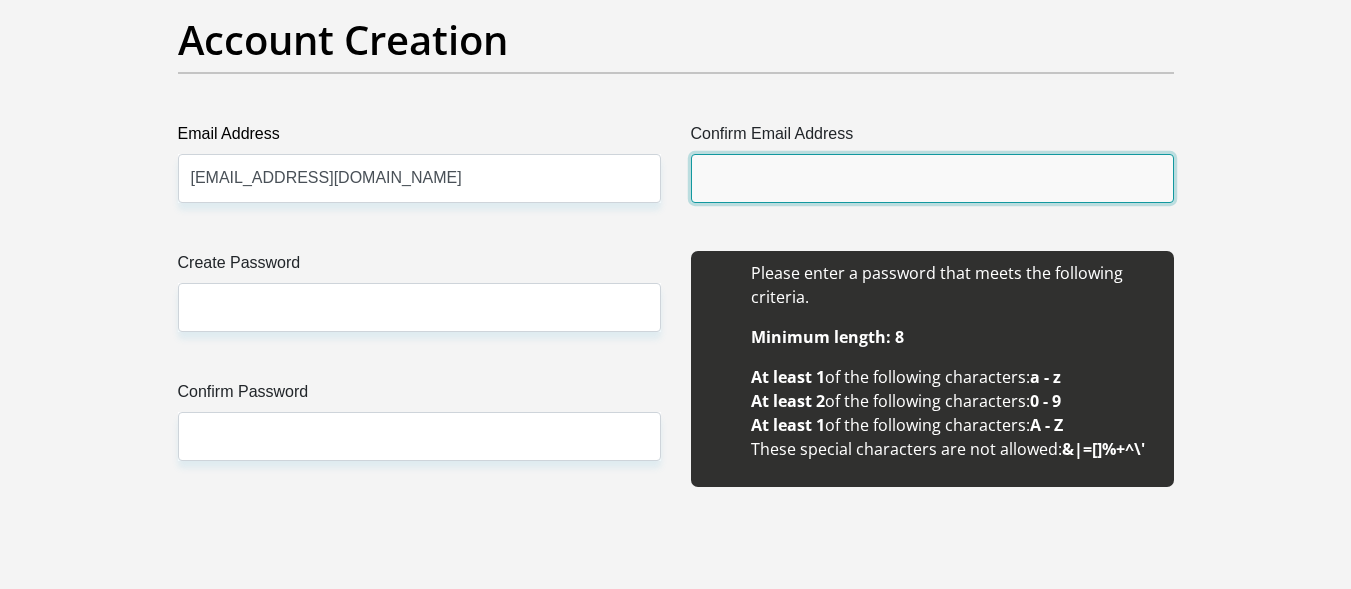 click on "Confirm Email Address" at bounding box center [932, 178] 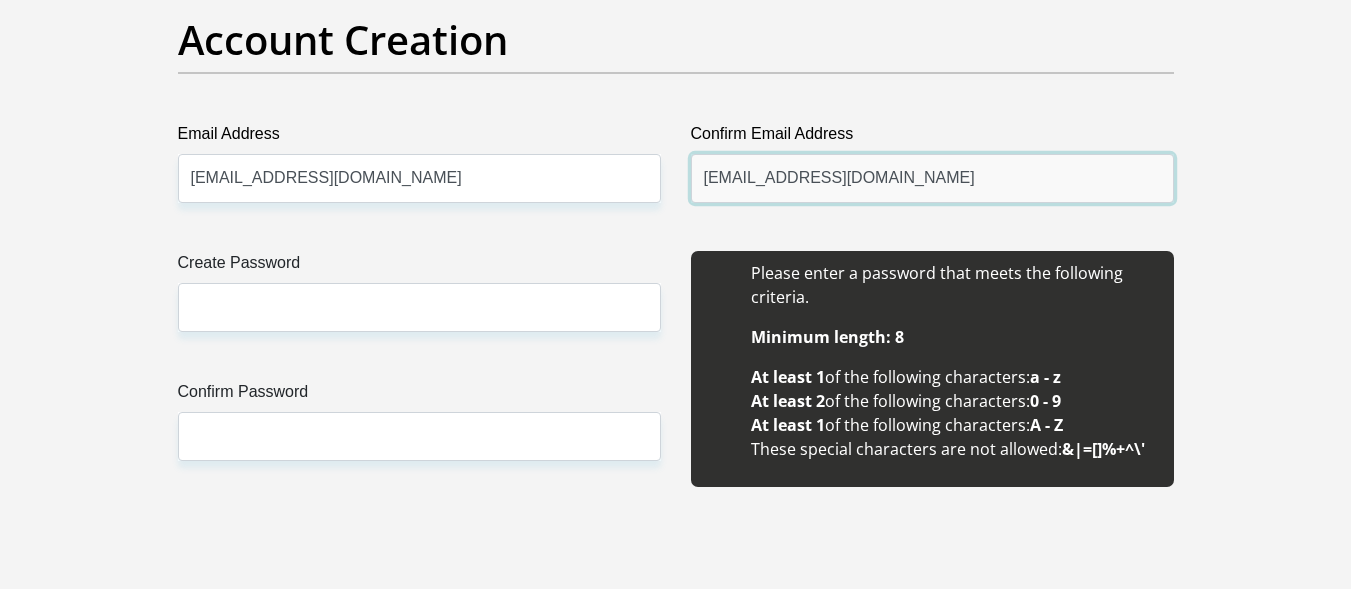 type on "[EMAIL_ADDRESS][DOMAIN_NAME]" 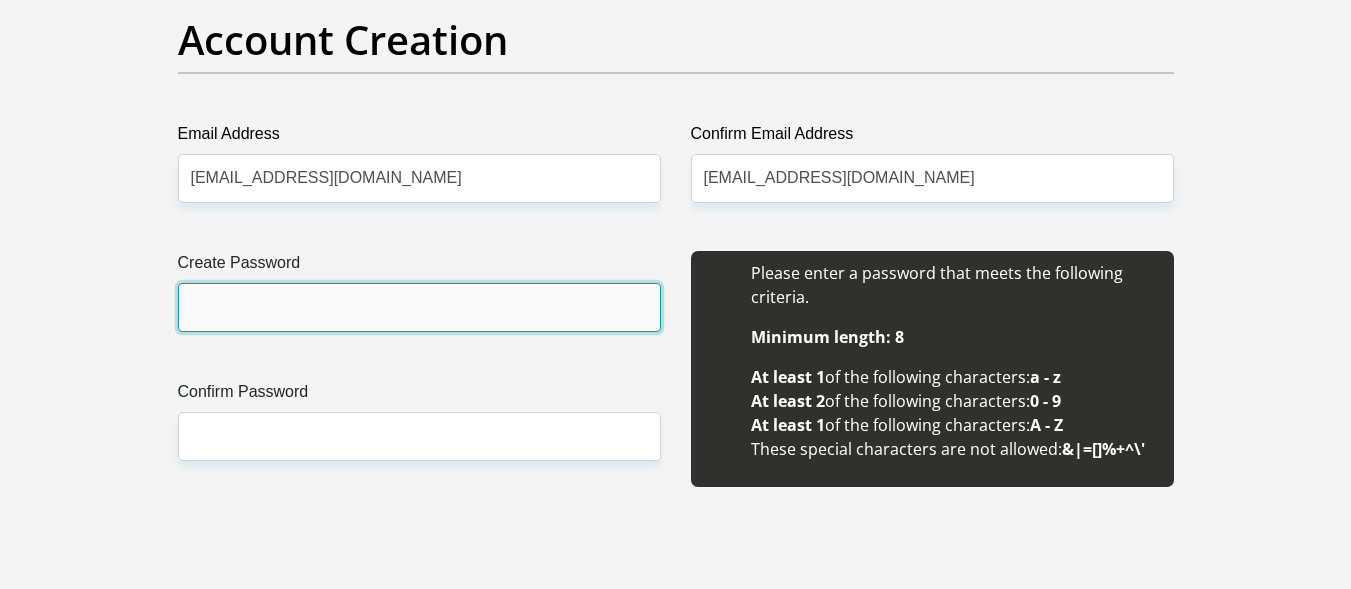 click on "Create Password" at bounding box center (419, 307) 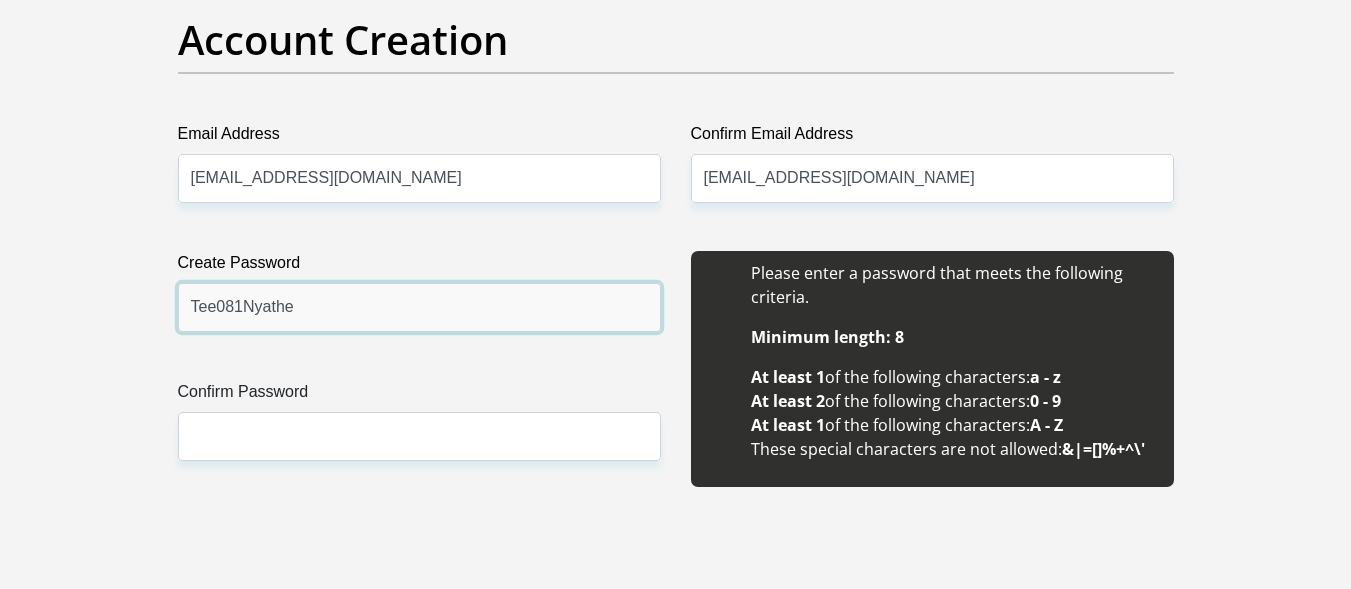 type on "Tee081Nyathe" 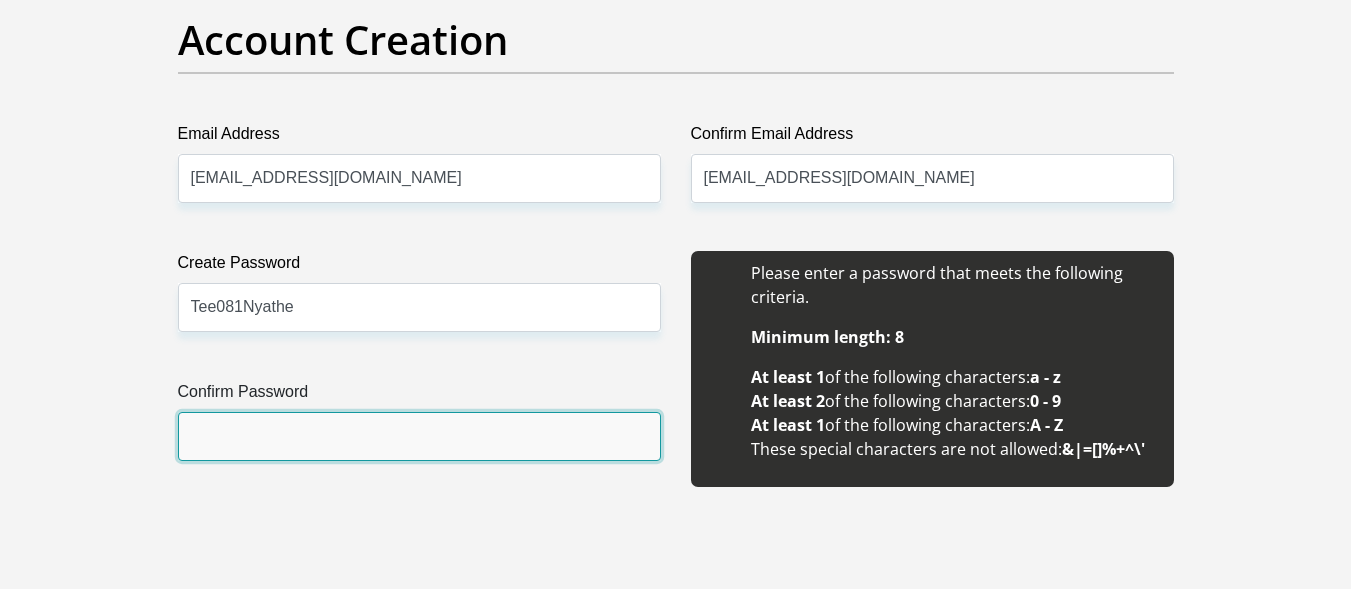 click on "Confirm Password" at bounding box center [419, 436] 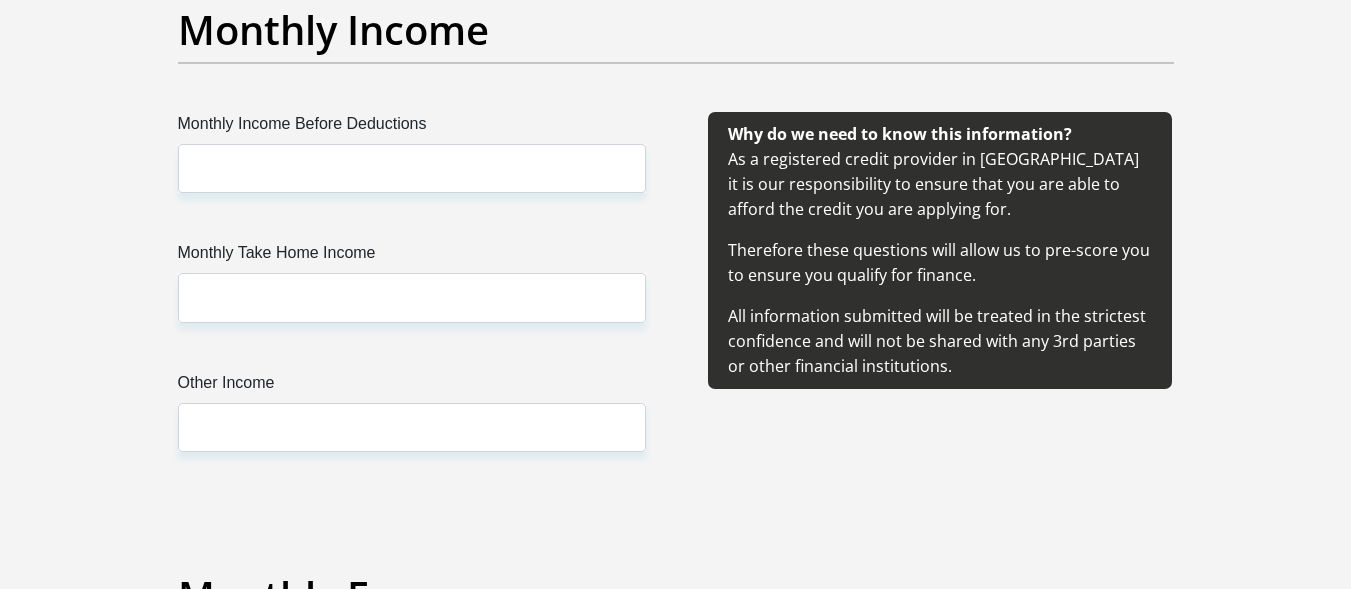 scroll, scrollTop: 2347, scrollLeft: 0, axis: vertical 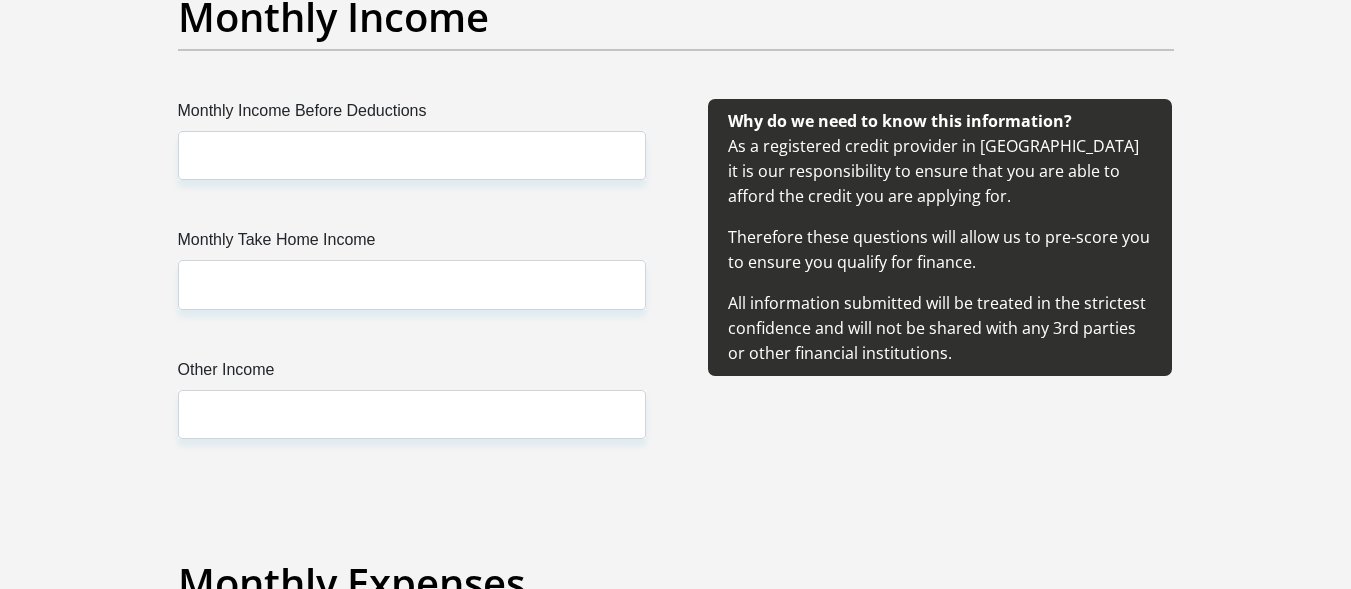 type on "Tee081Nyathe" 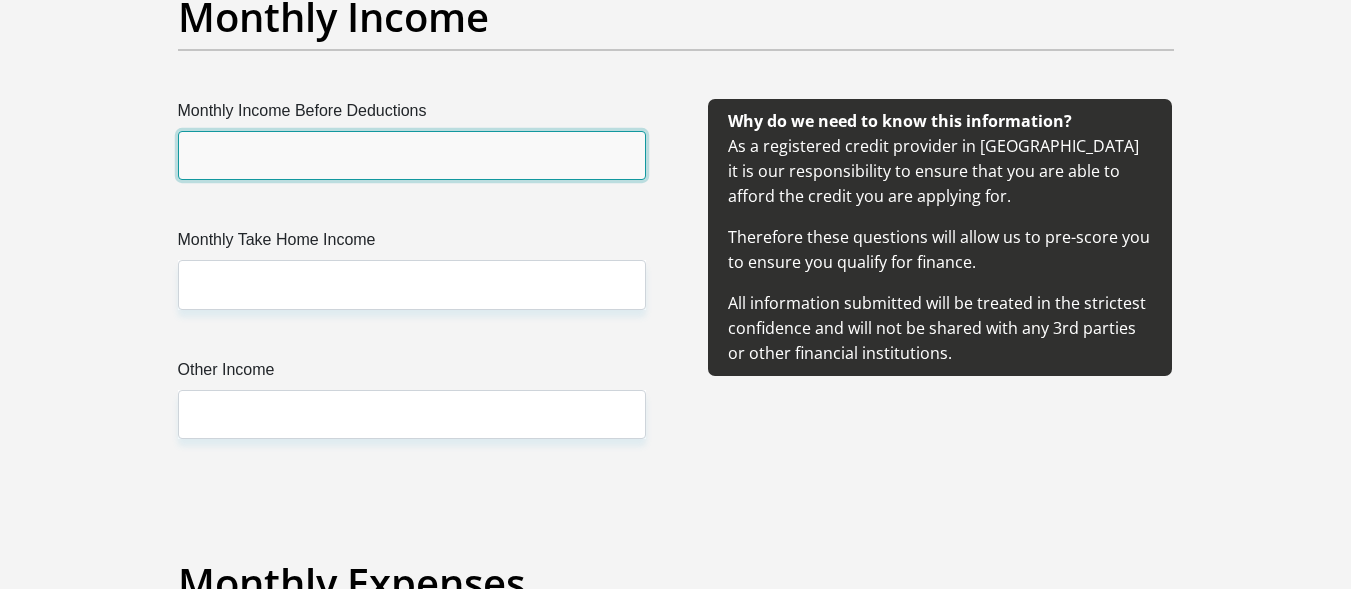 click on "Monthly Income Before Deductions" at bounding box center (412, 155) 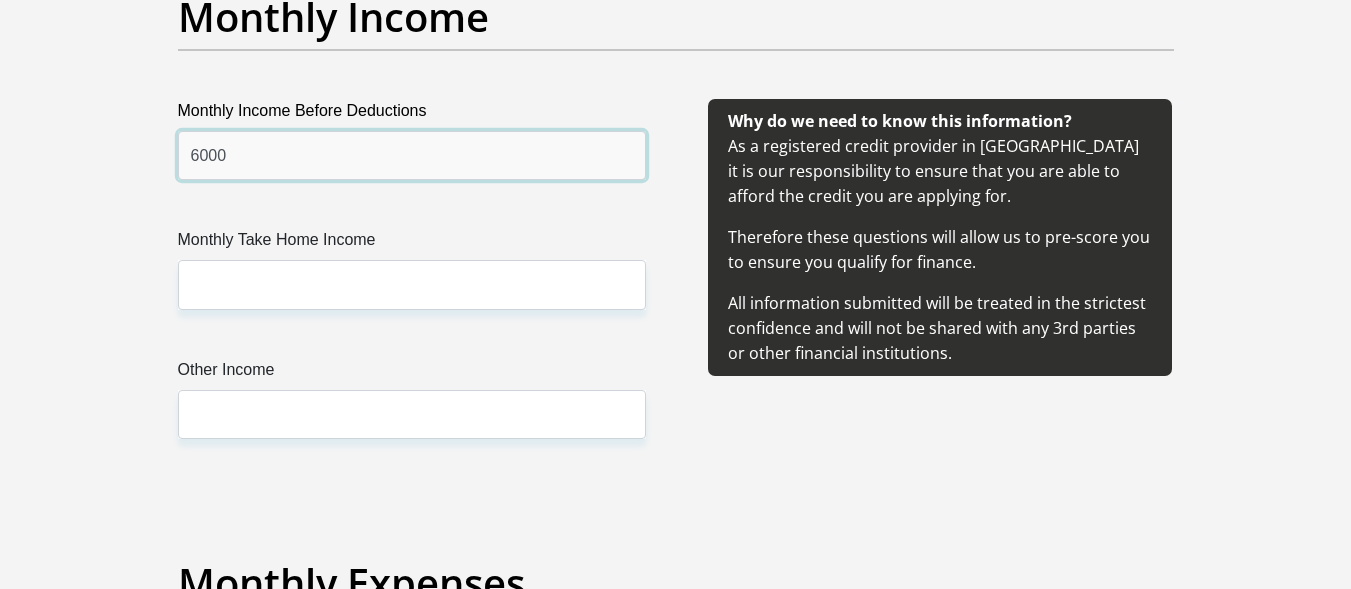 type on "6000" 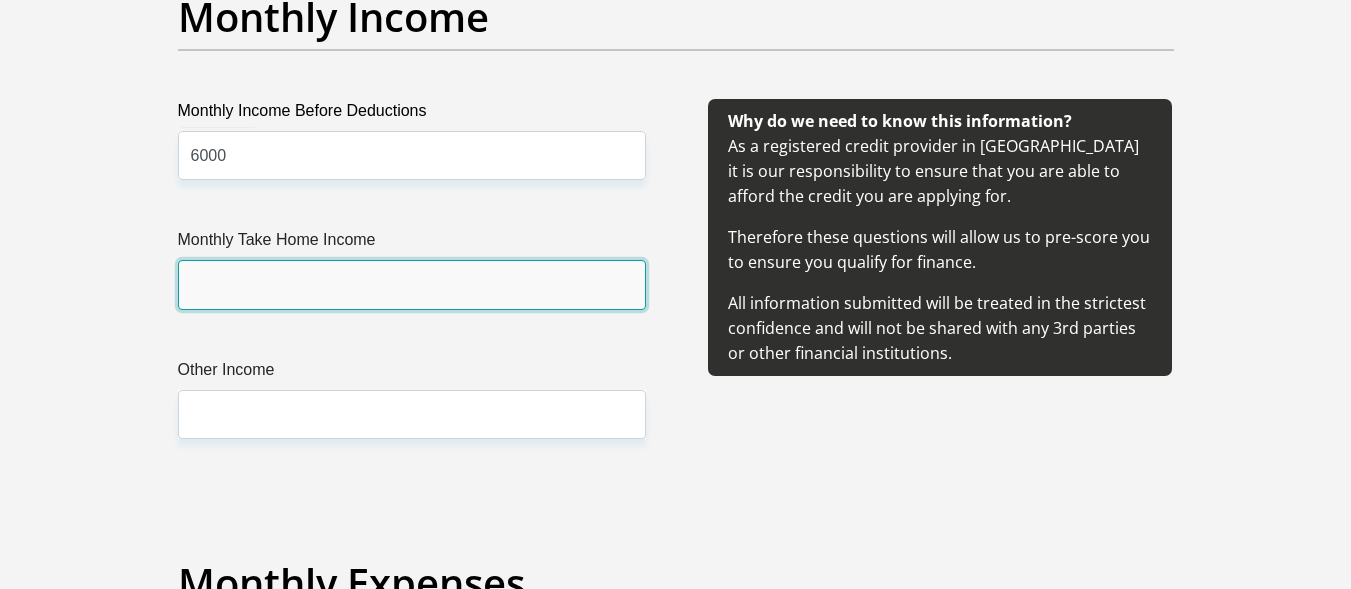 click on "Monthly Take Home Income" at bounding box center [412, 284] 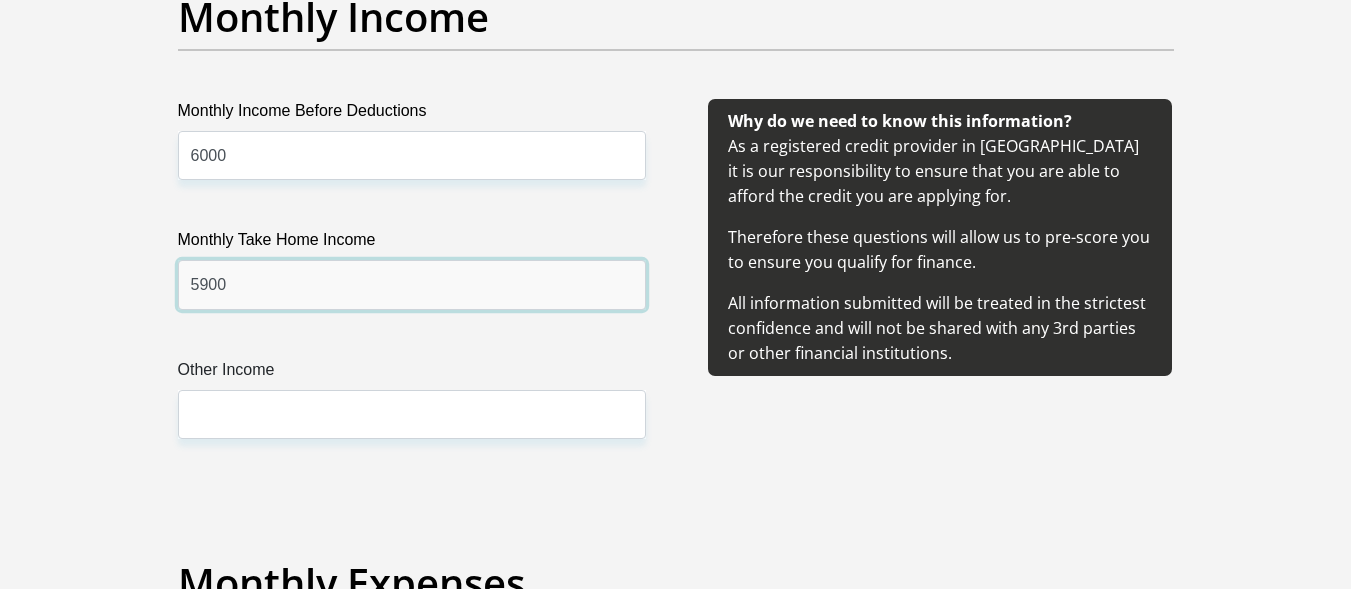 type on "5900" 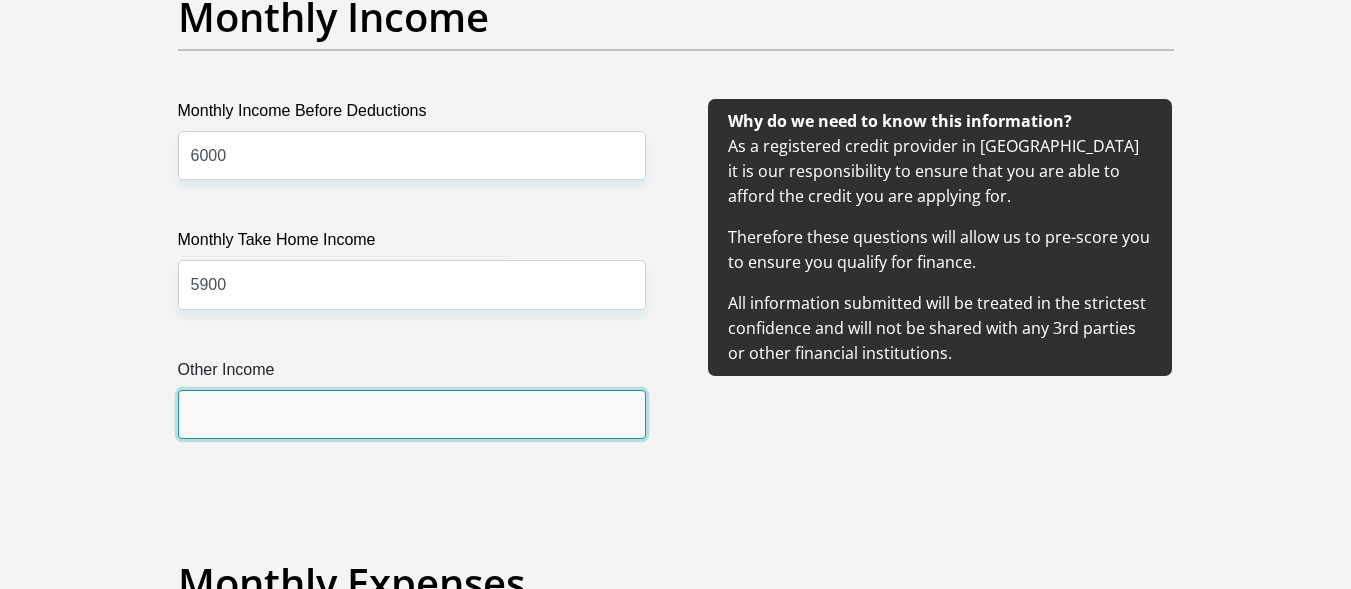 click on "Other Income" at bounding box center [412, 414] 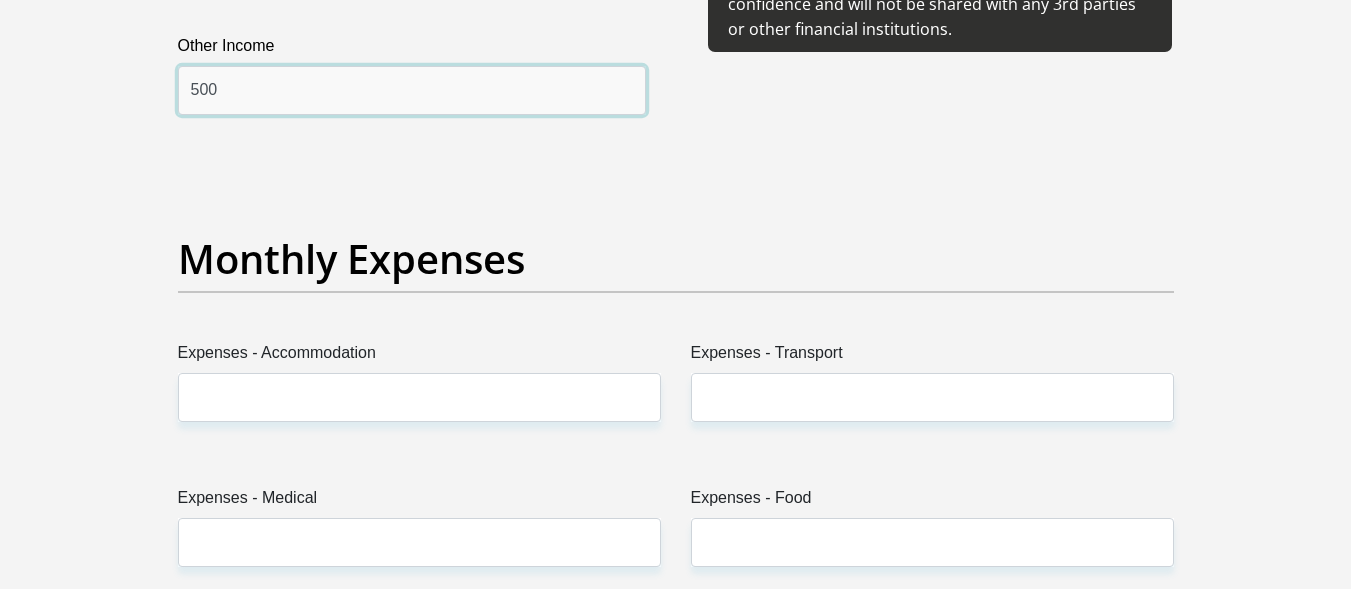 scroll, scrollTop: 2904, scrollLeft: 0, axis: vertical 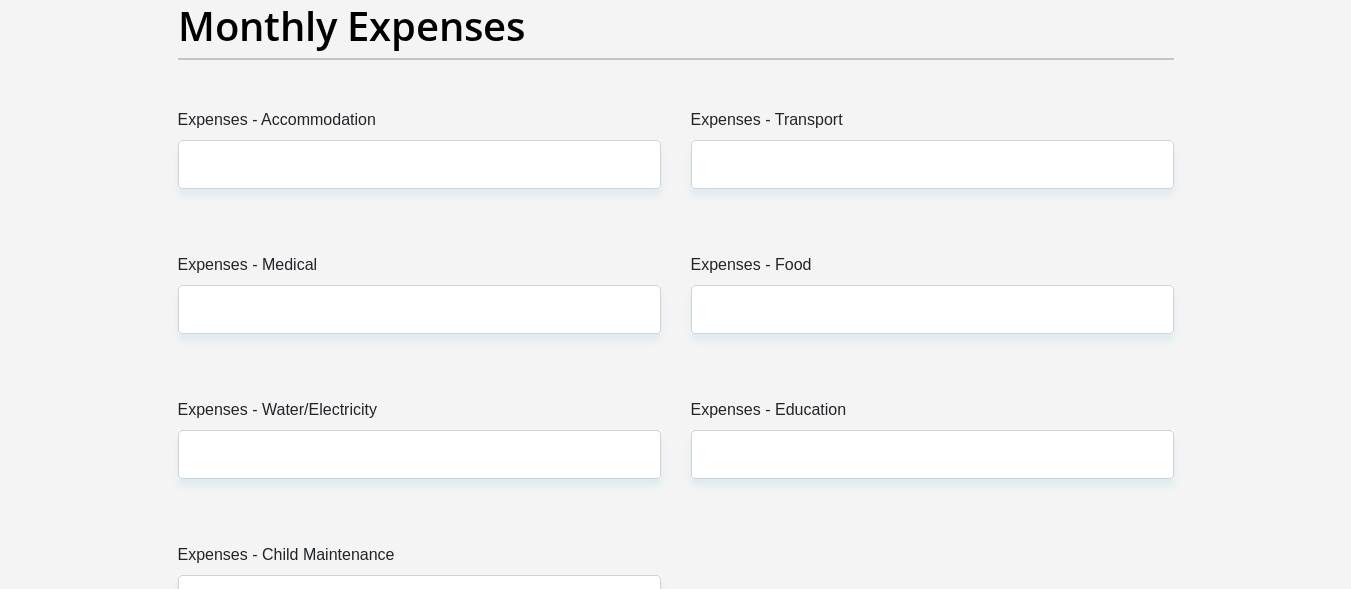 type on "500" 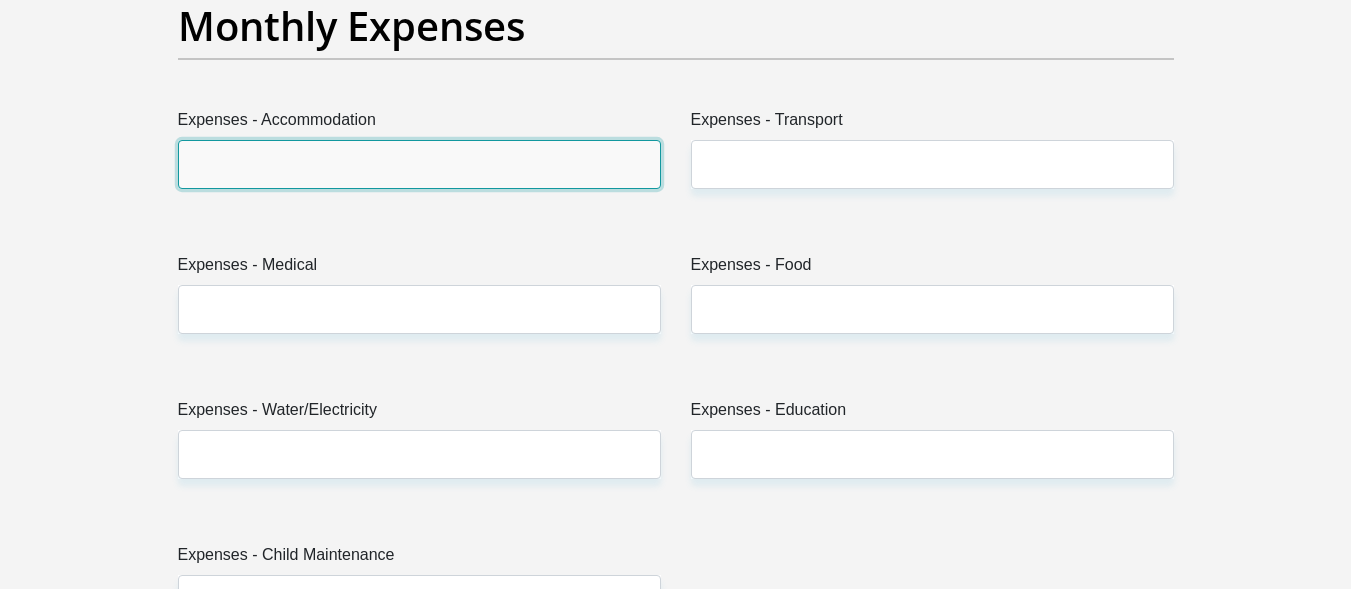 click on "Expenses - Accommodation" at bounding box center (419, 164) 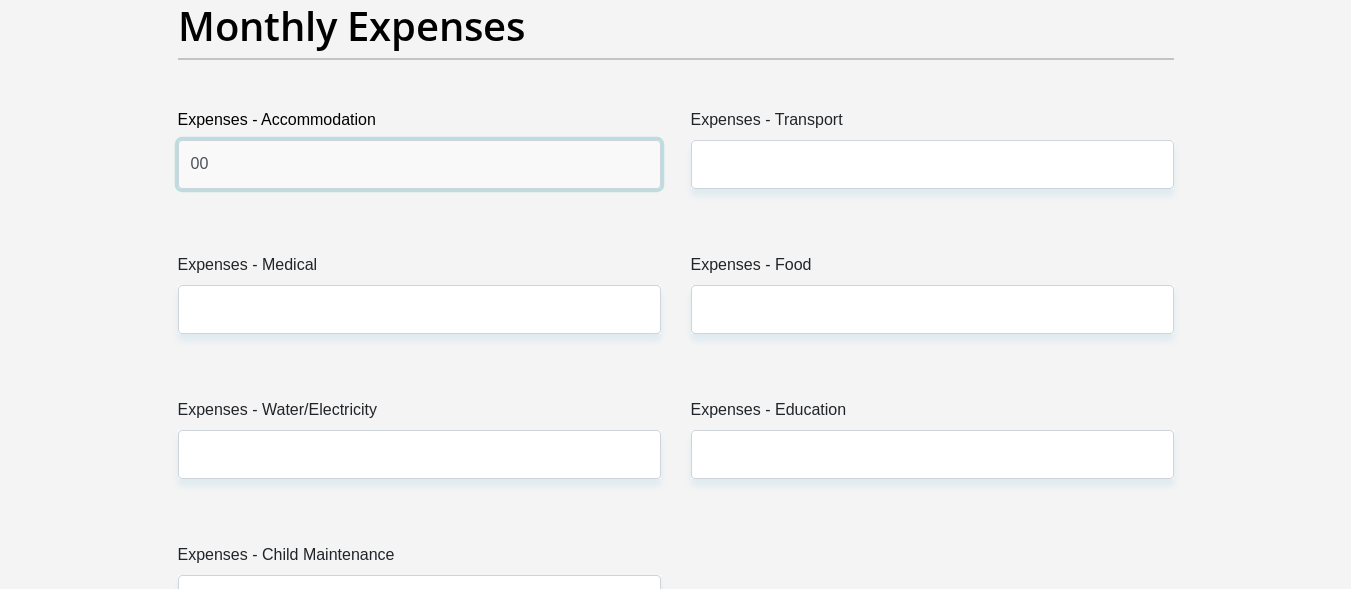 type on "00" 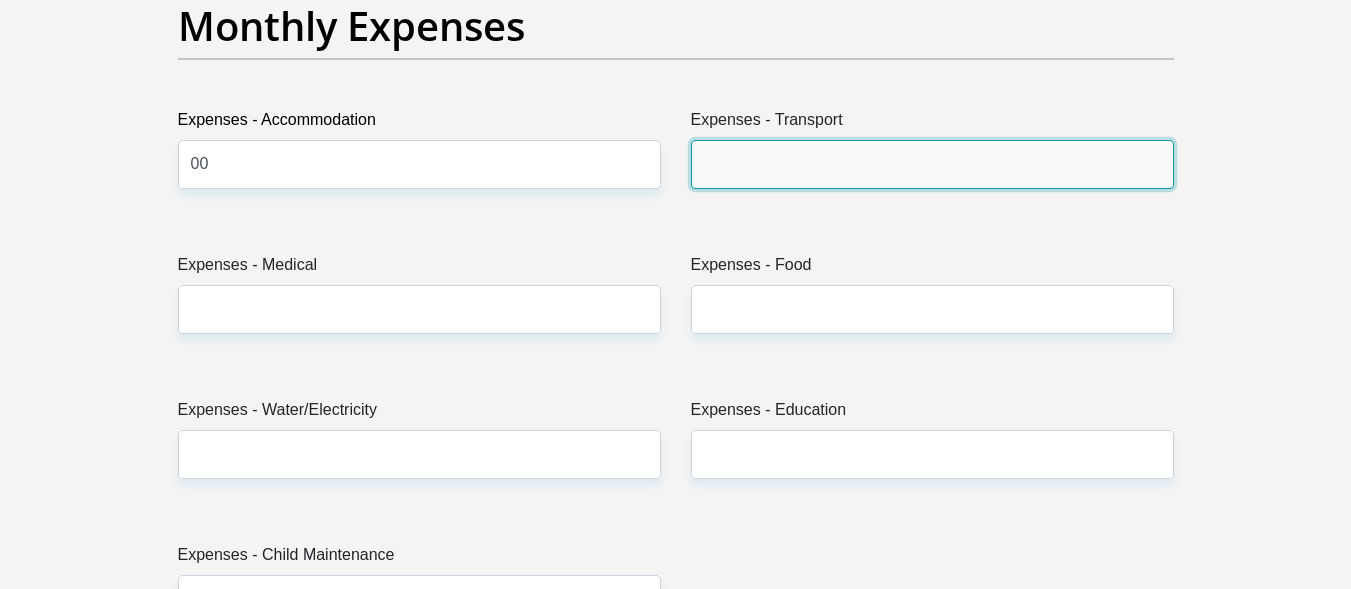 click on "Expenses - Transport" at bounding box center (932, 164) 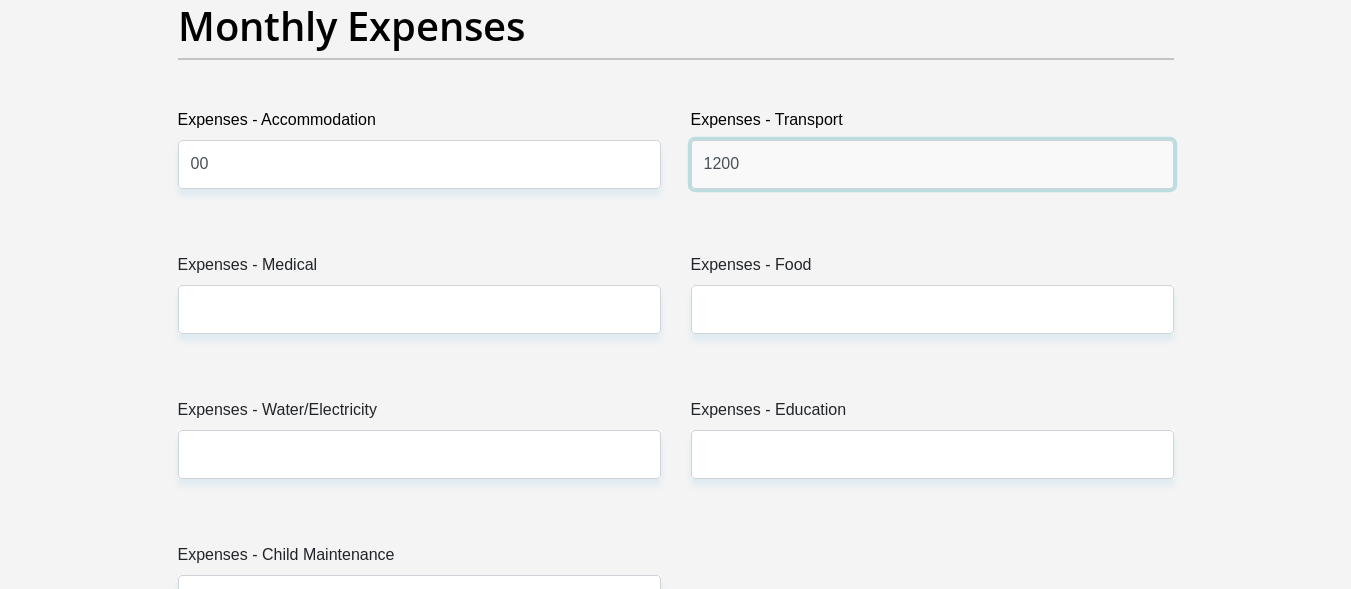 type on "1200" 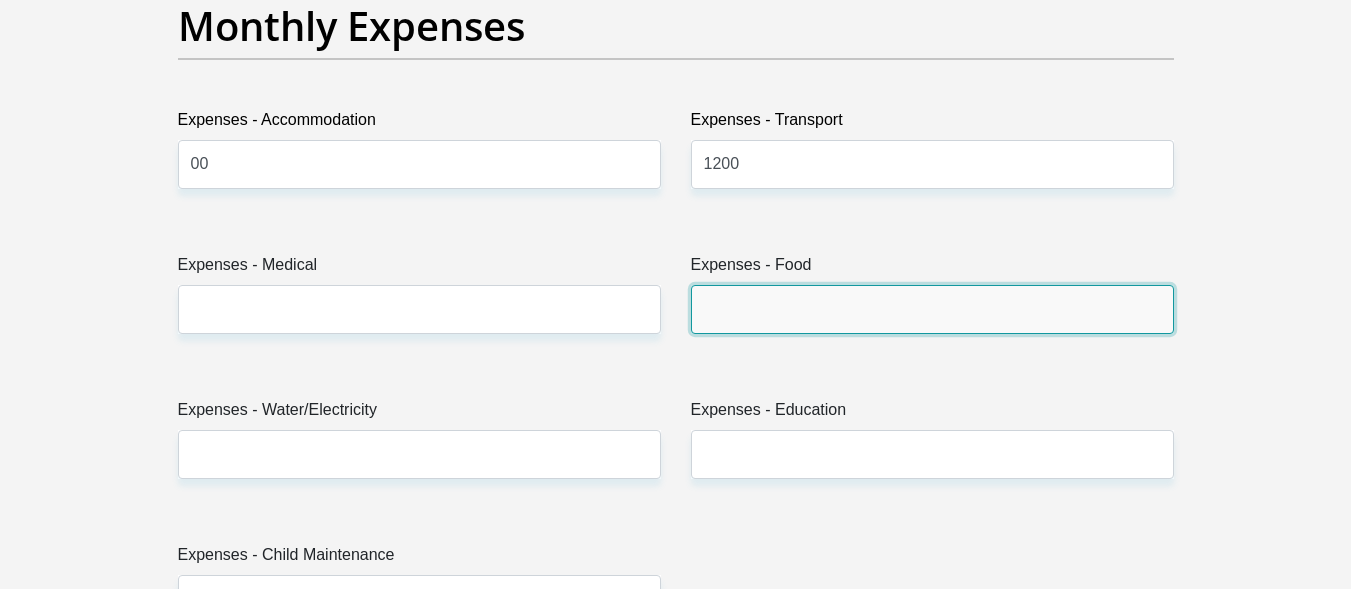 click on "Expenses - Food" at bounding box center [932, 309] 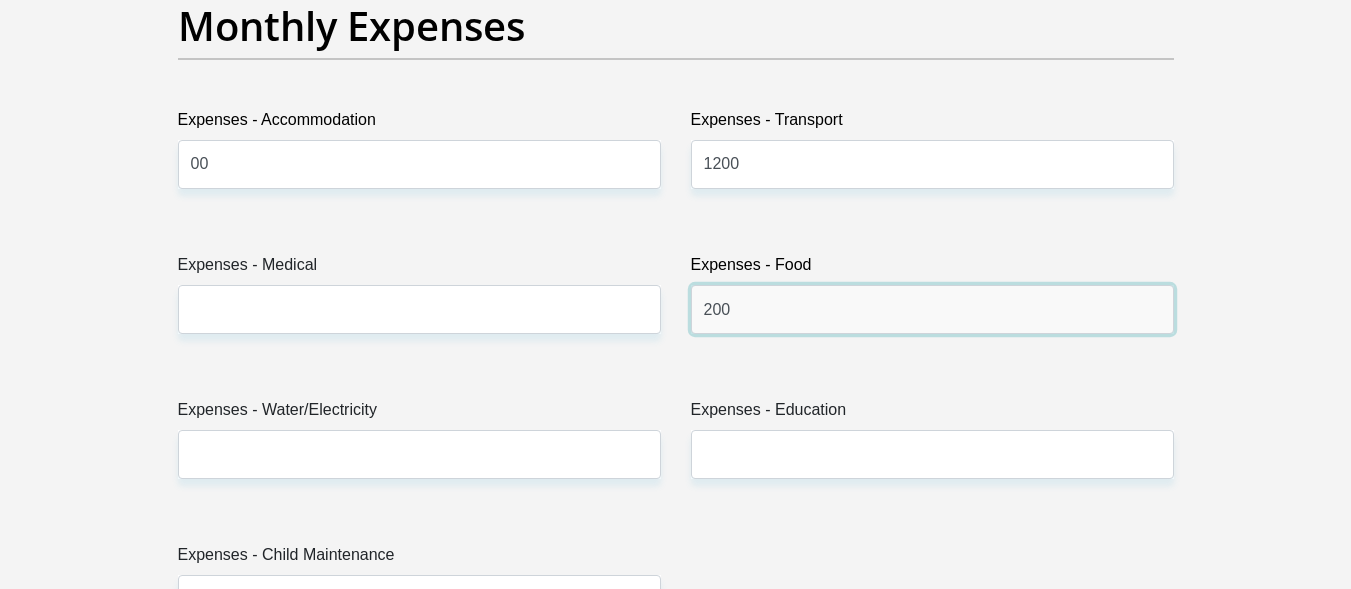 type on "200" 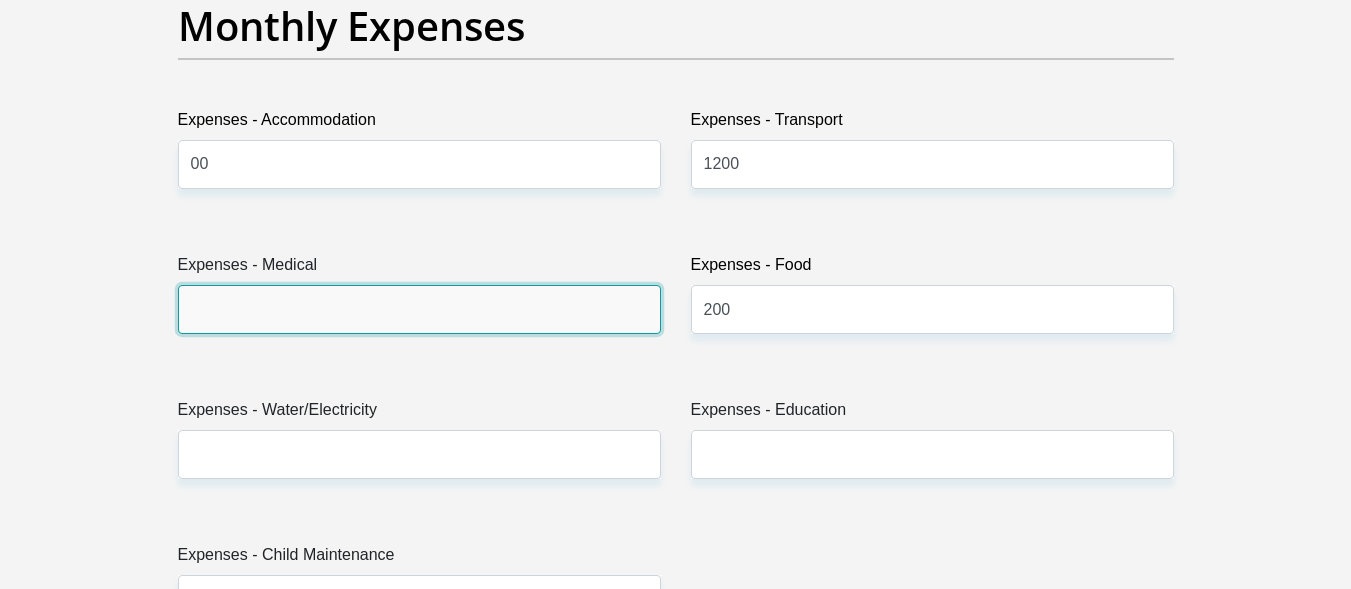 click on "Expenses - Medical" at bounding box center (419, 309) 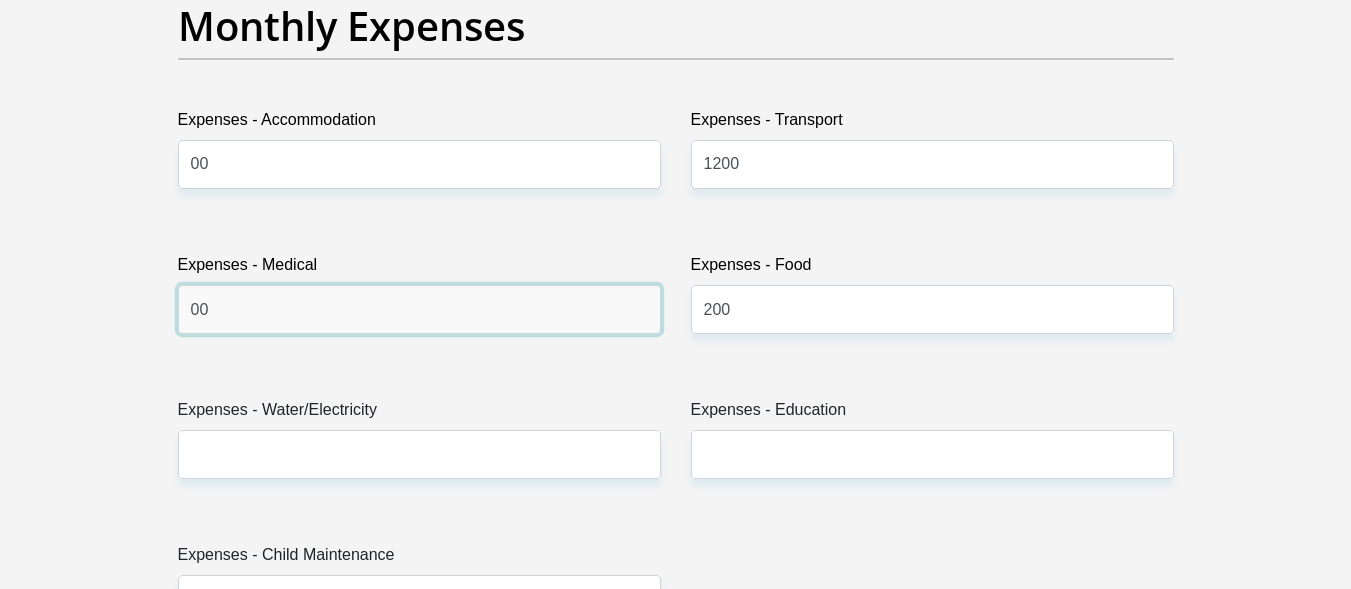 type on "00" 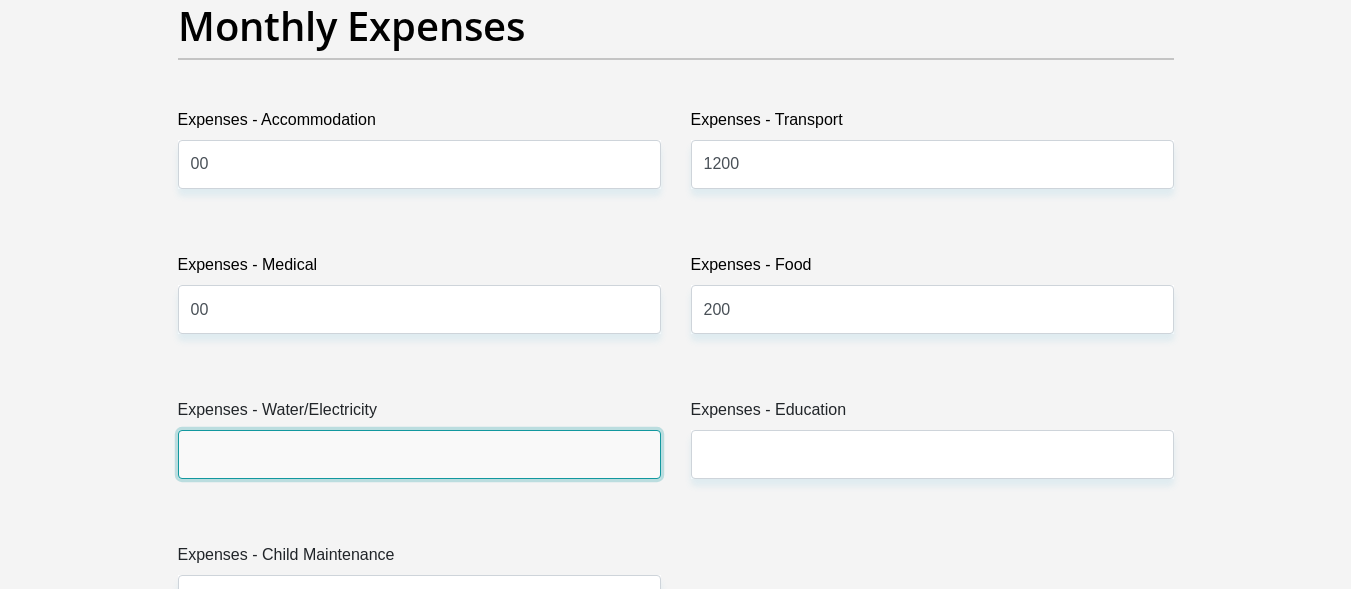 click on "Expenses - Water/Electricity" at bounding box center [419, 454] 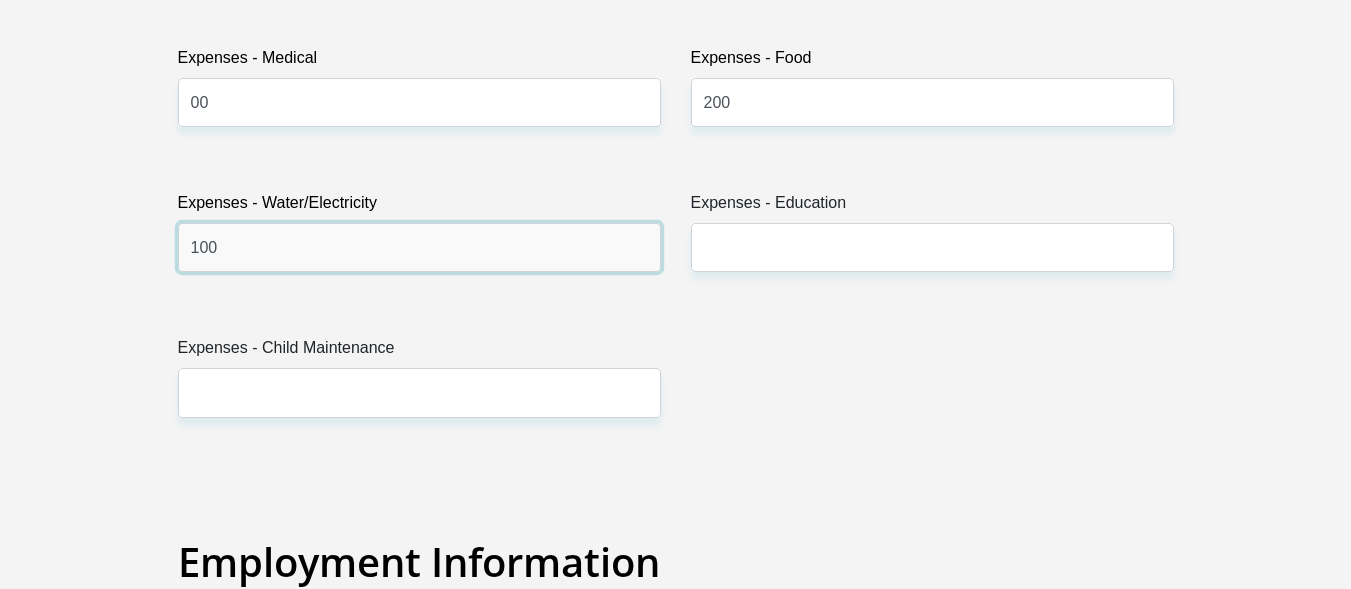 scroll, scrollTop: 3228, scrollLeft: 0, axis: vertical 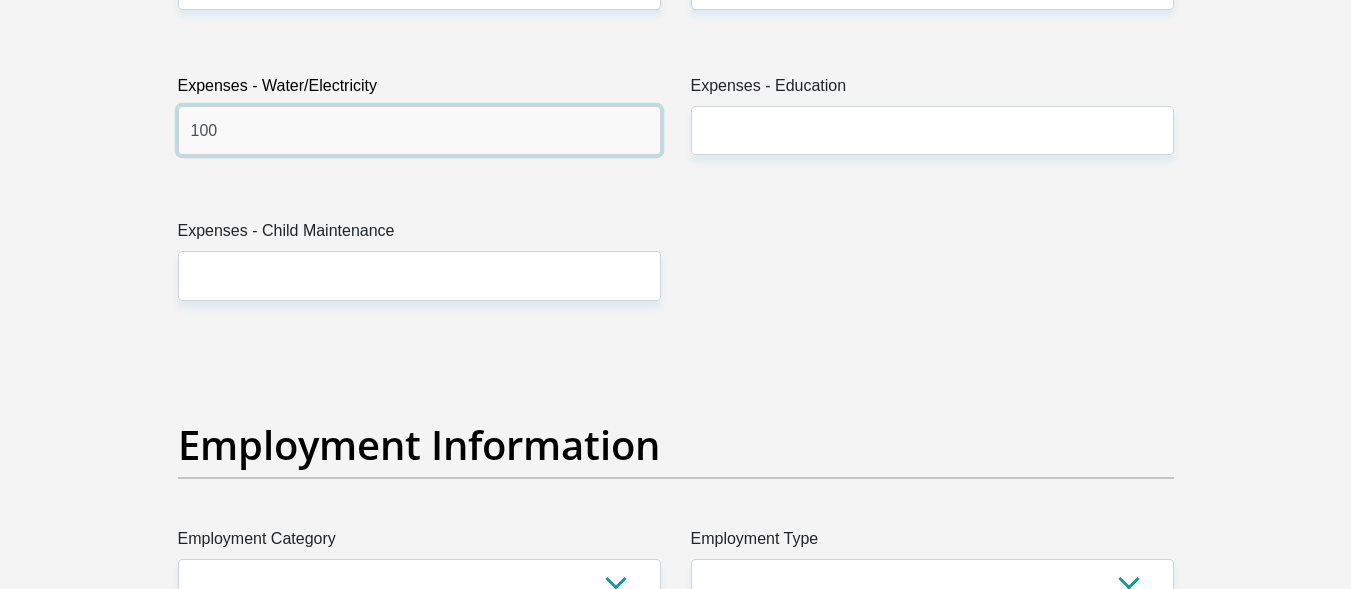 type on "100" 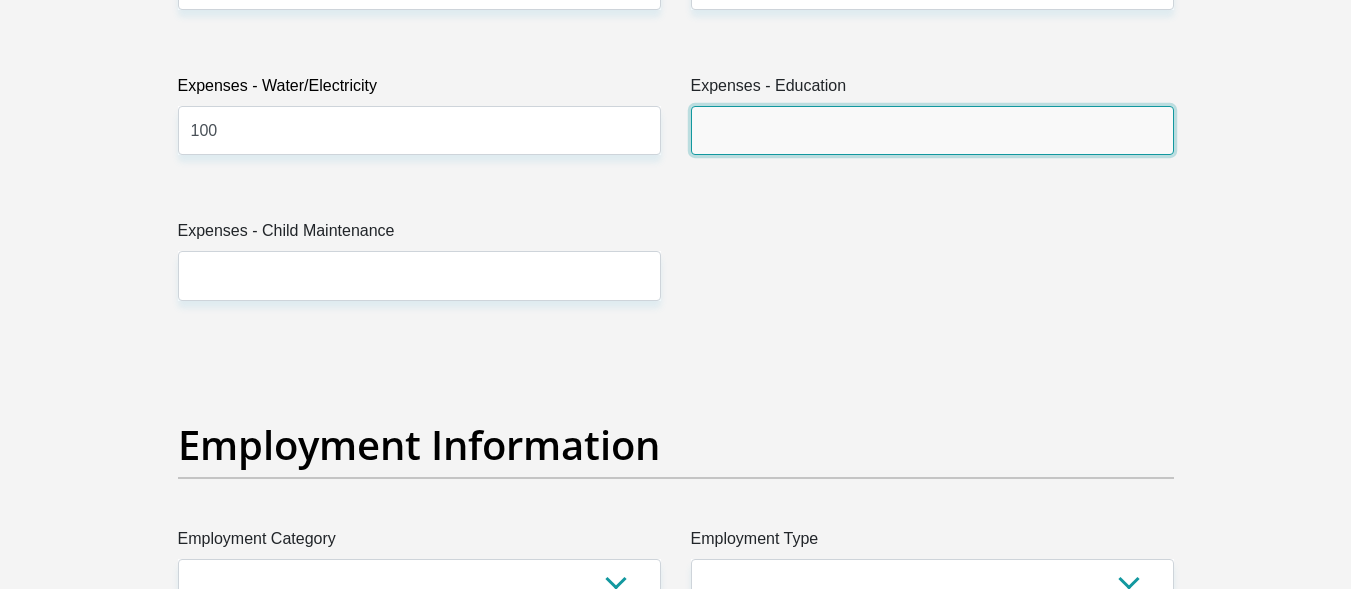 click on "Expenses - Education" at bounding box center [932, 130] 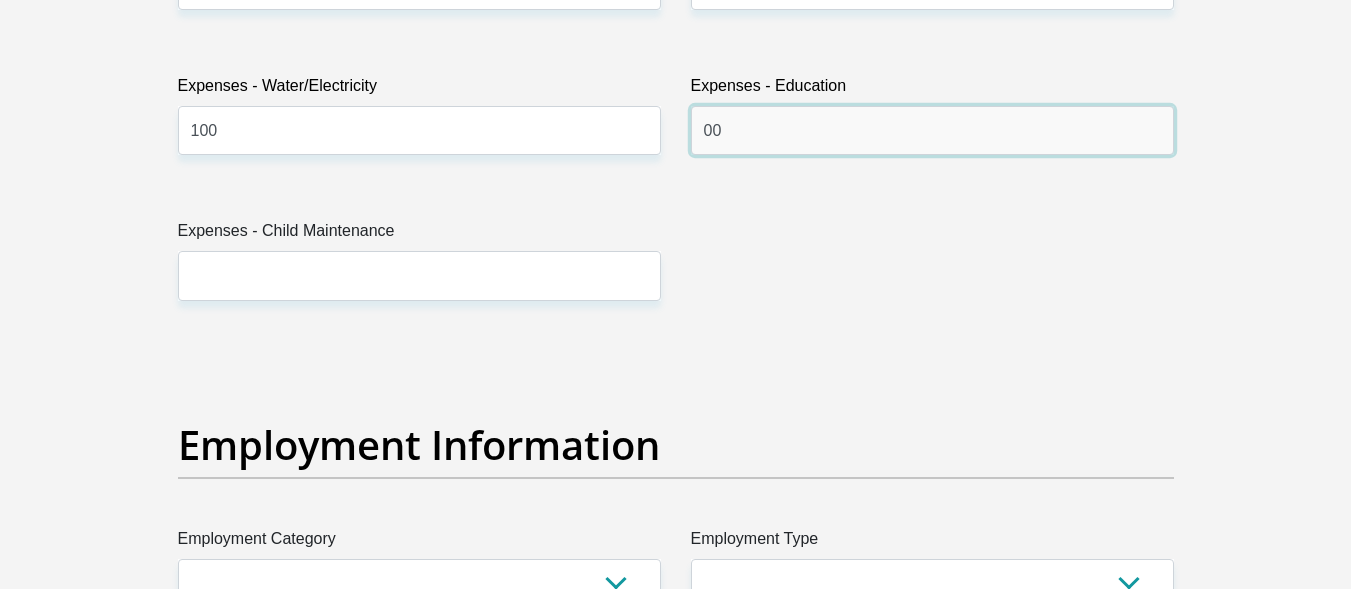 type on "00" 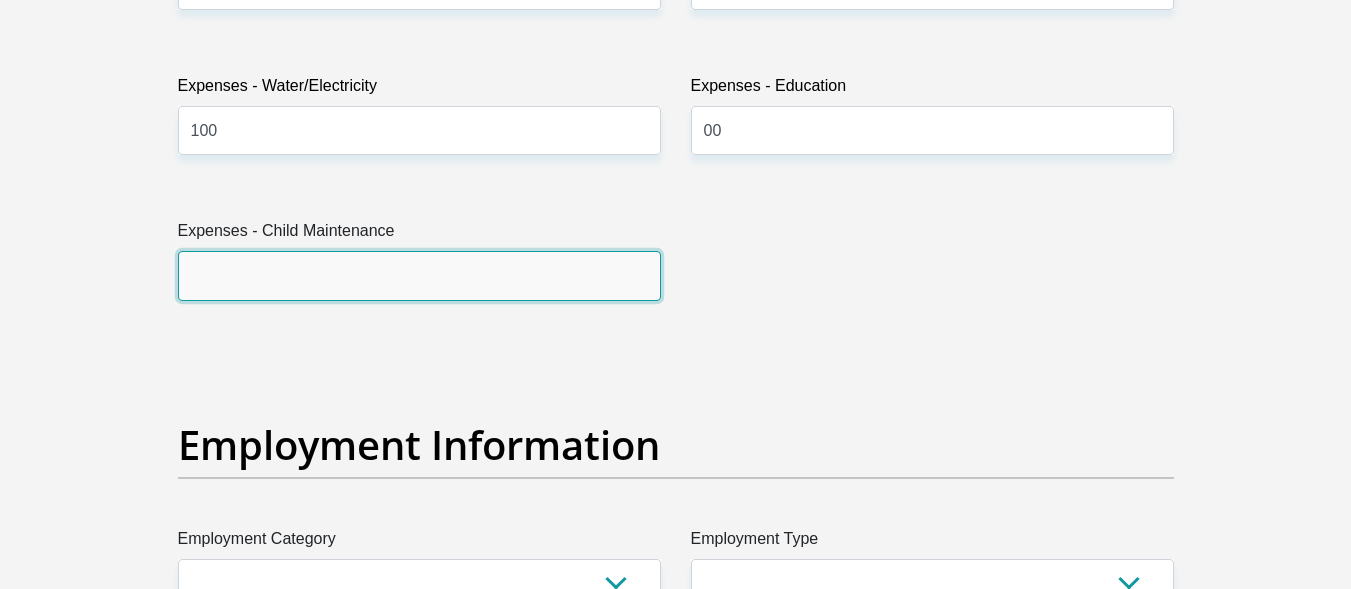 click on "Expenses - Child Maintenance" at bounding box center [419, 275] 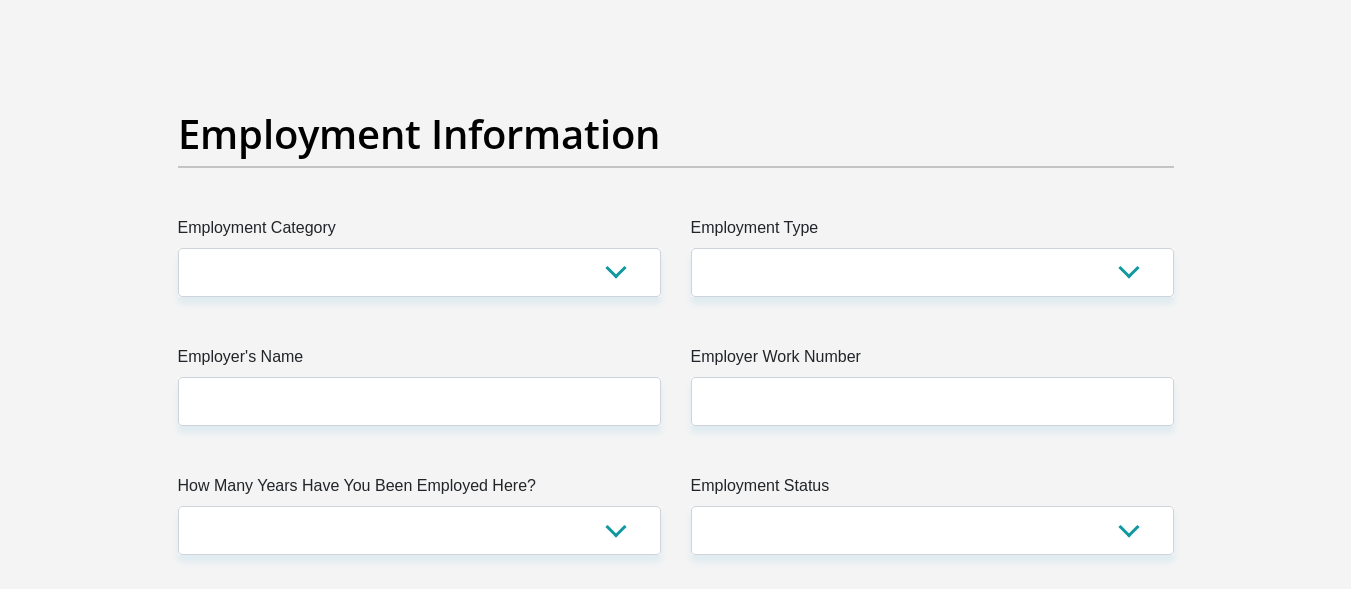 scroll, scrollTop: 3721, scrollLeft: 0, axis: vertical 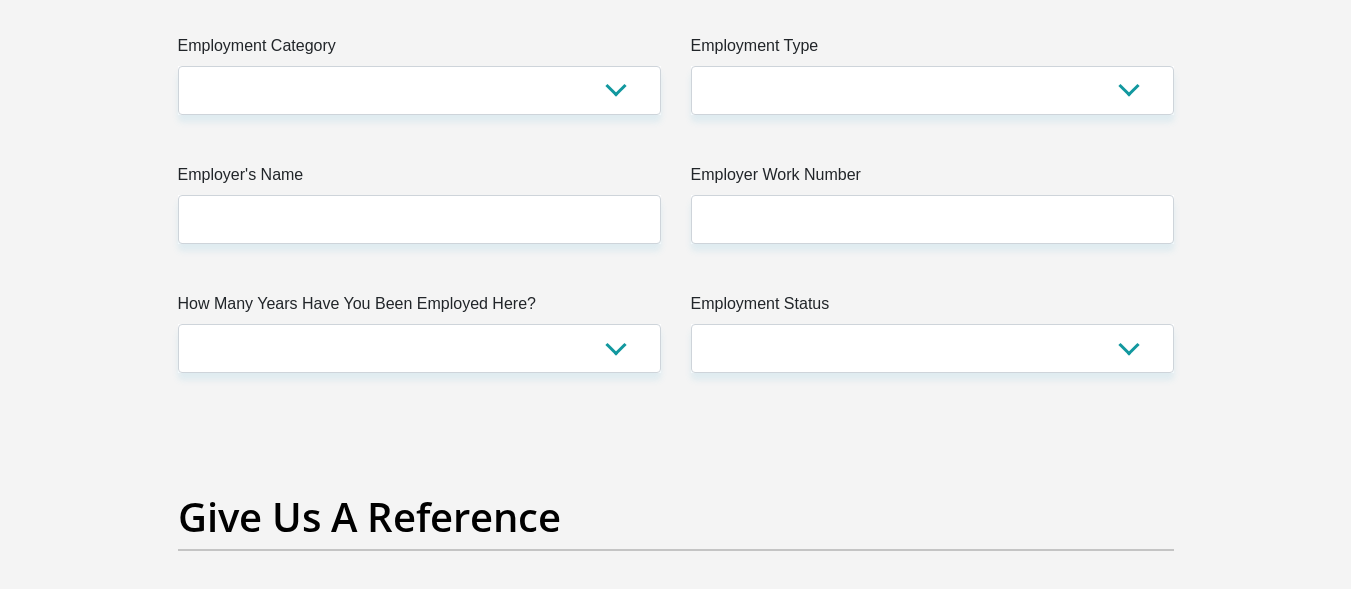 type on "00" 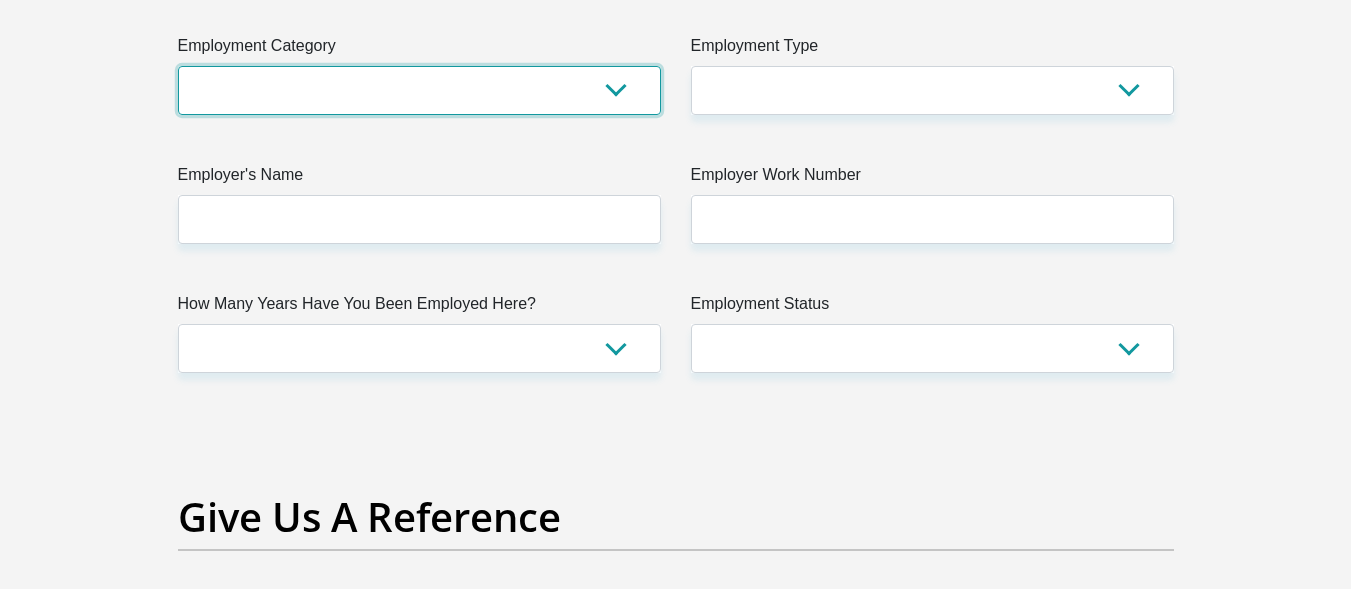 click on "AGRICULTURE
ALCOHOL & TOBACCO
CONSTRUCTION MATERIALS
METALLURGY
EQUIPMENT FOR RENEWABLE ENERGY
SPECIALIZED CONTRACTORS
CAR
GAMING (INCL. INTERNET
OTHER WHOLESALE
UNLICENSED PHARMACEUTICALS
CURRENCY EXCHANGE HOUSES
OTHER FINANCIAL INSTITUTIONS & INSURANCE
REAL ESTATE AGENTS
OIL & GAS
OTHER MATERIALS (E.G. IRON ORE)
PRECIOUS STONES & PRECIOUS METALS
POLITICAL ORGANIZATIONS
RELIGIOUS ORGANIZATIONS(NOT SECTS)
ACTI. HAVING BUSINESS DEAL WITH PUBLIC ADMINISTRATION
LAUNDROMATS" at bounding box center (419, 90) 